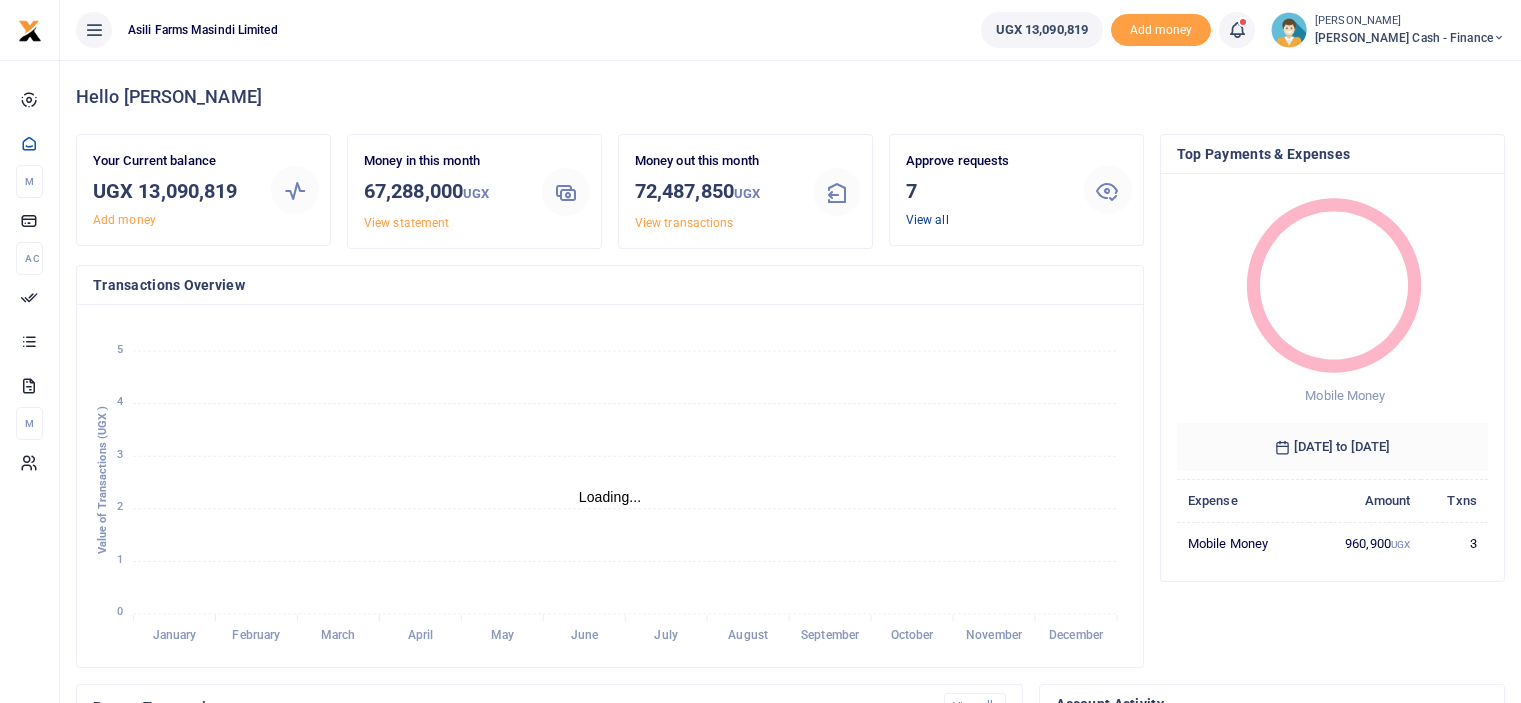 scroll, scrollTop: 0, scrollLeft: 0, axis: both 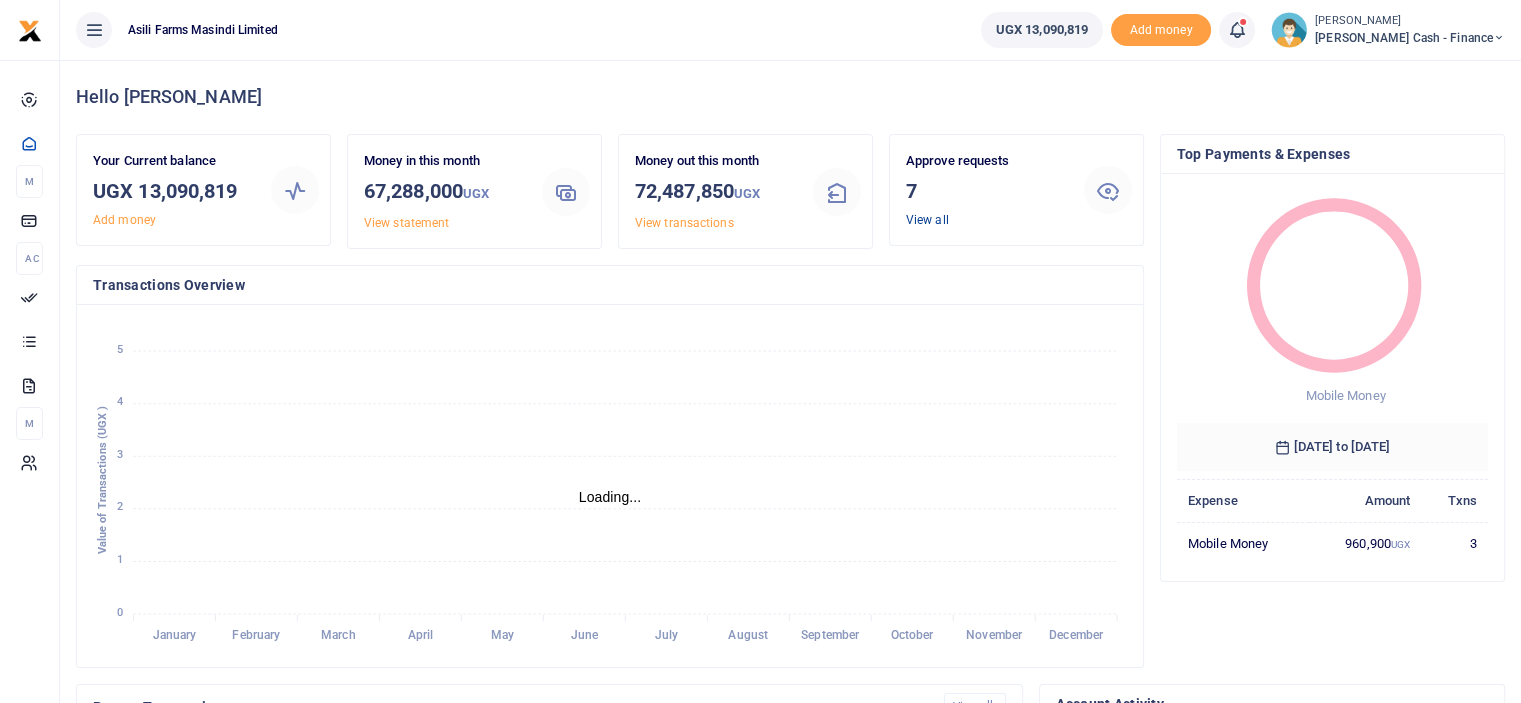 click on "View all" at bounding box center [927, 220] 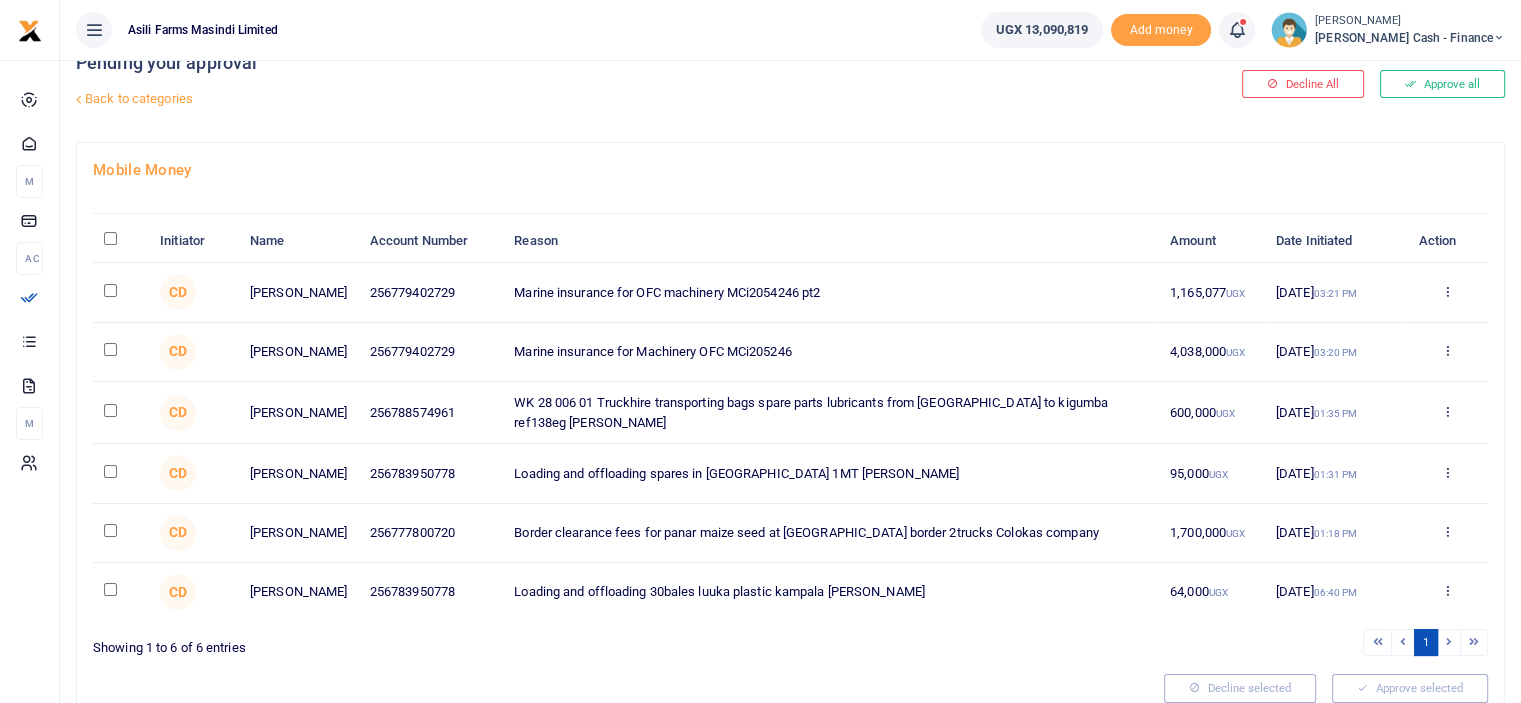 scroll, scrollTop: 0, scrollLeft: 0, axis: both 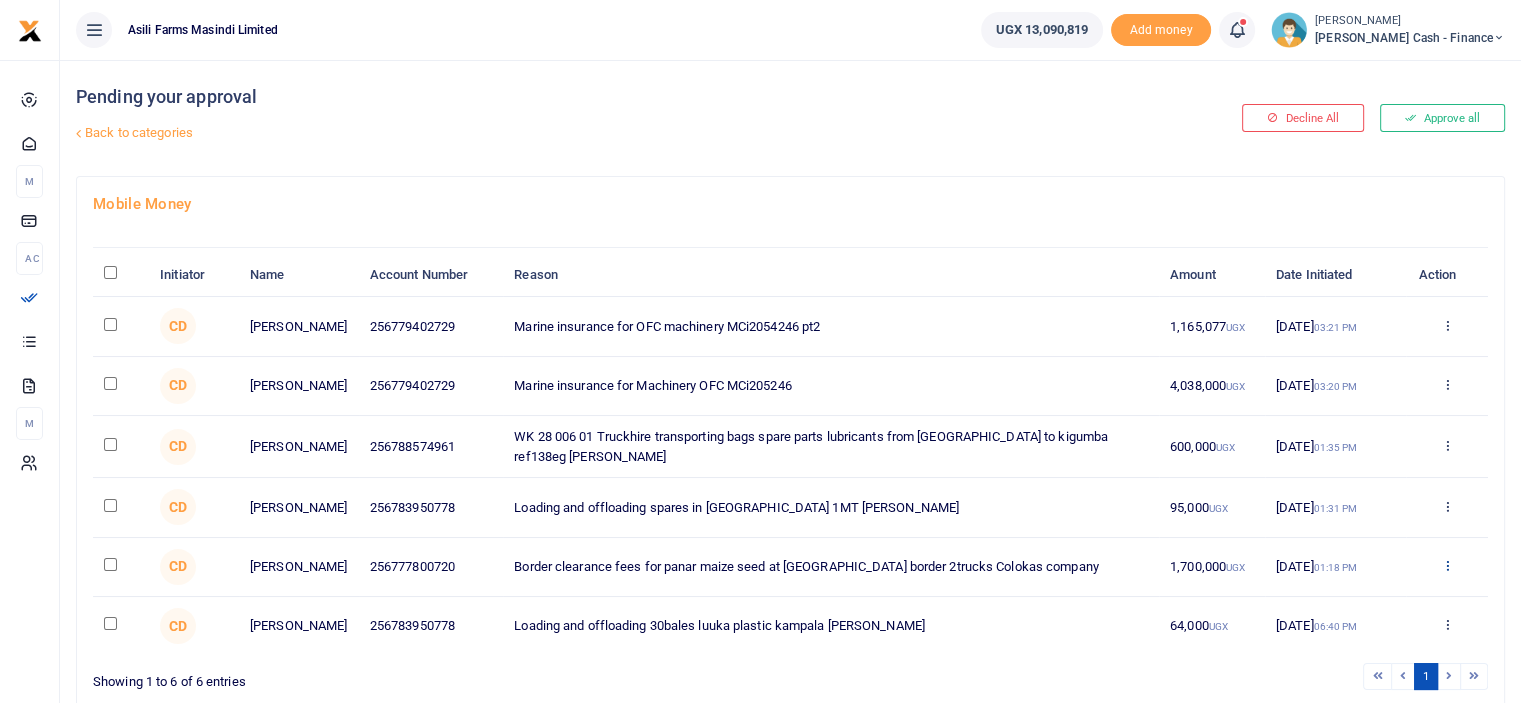 click at bounding box center (1446, 565) 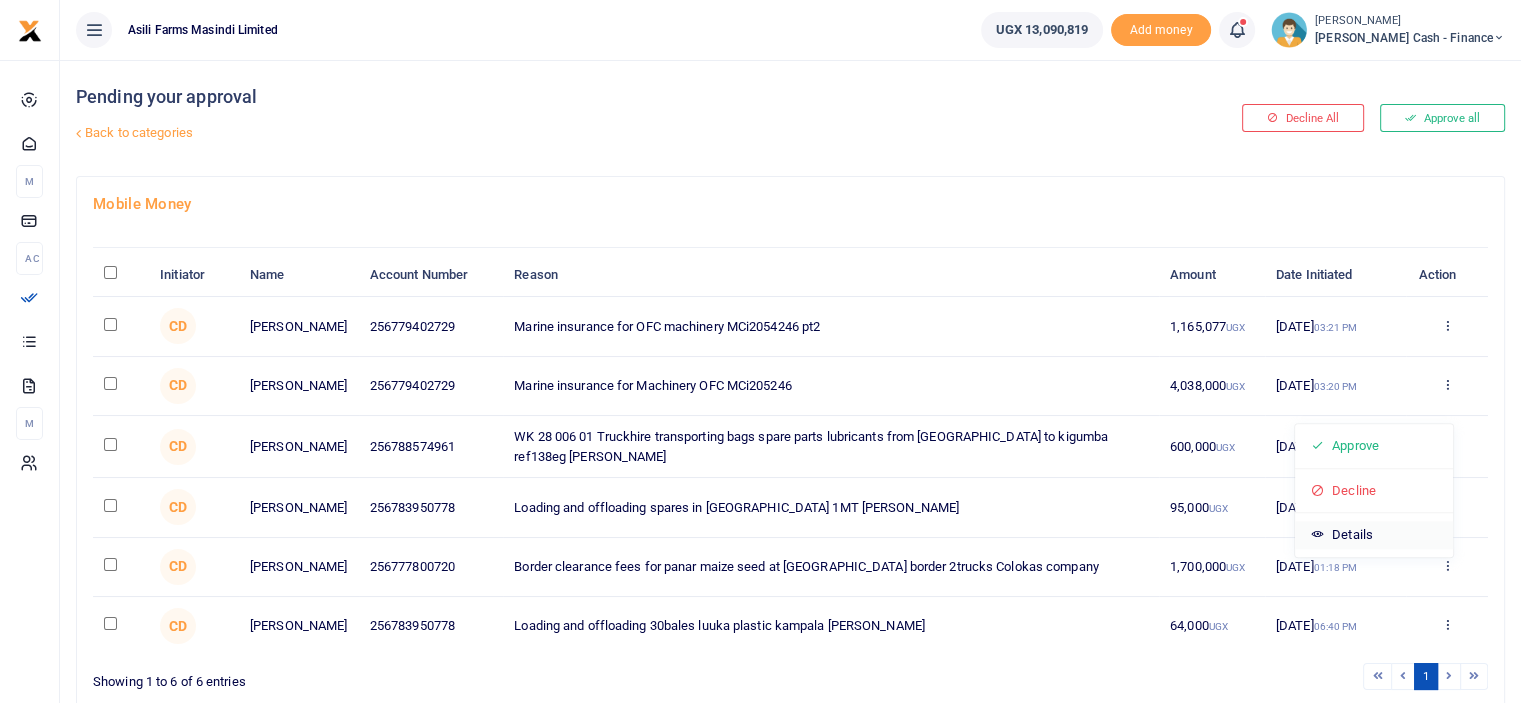 click on "Details" at bounding box center (1374, 535) 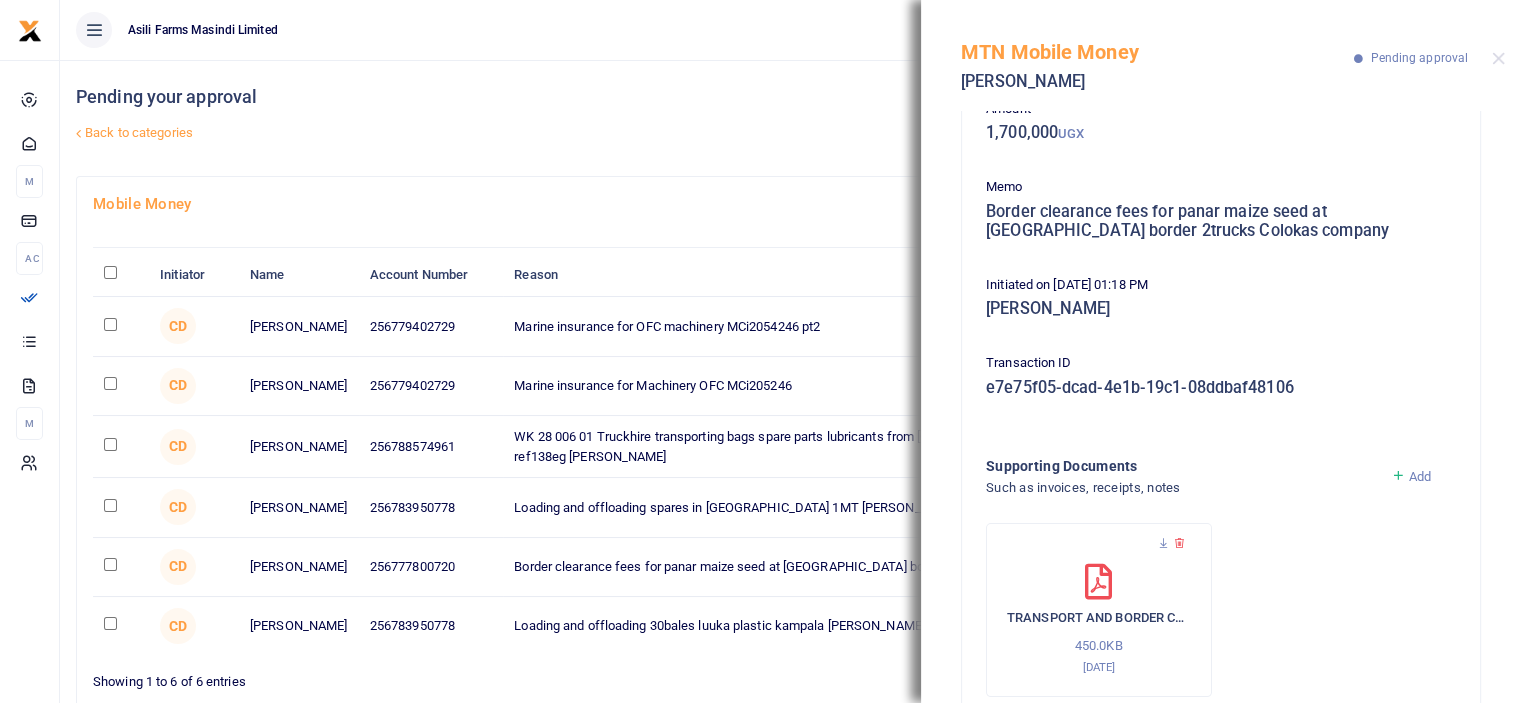 scroll, scrollTop: 160, scrollLeft: 0, axis: vertical 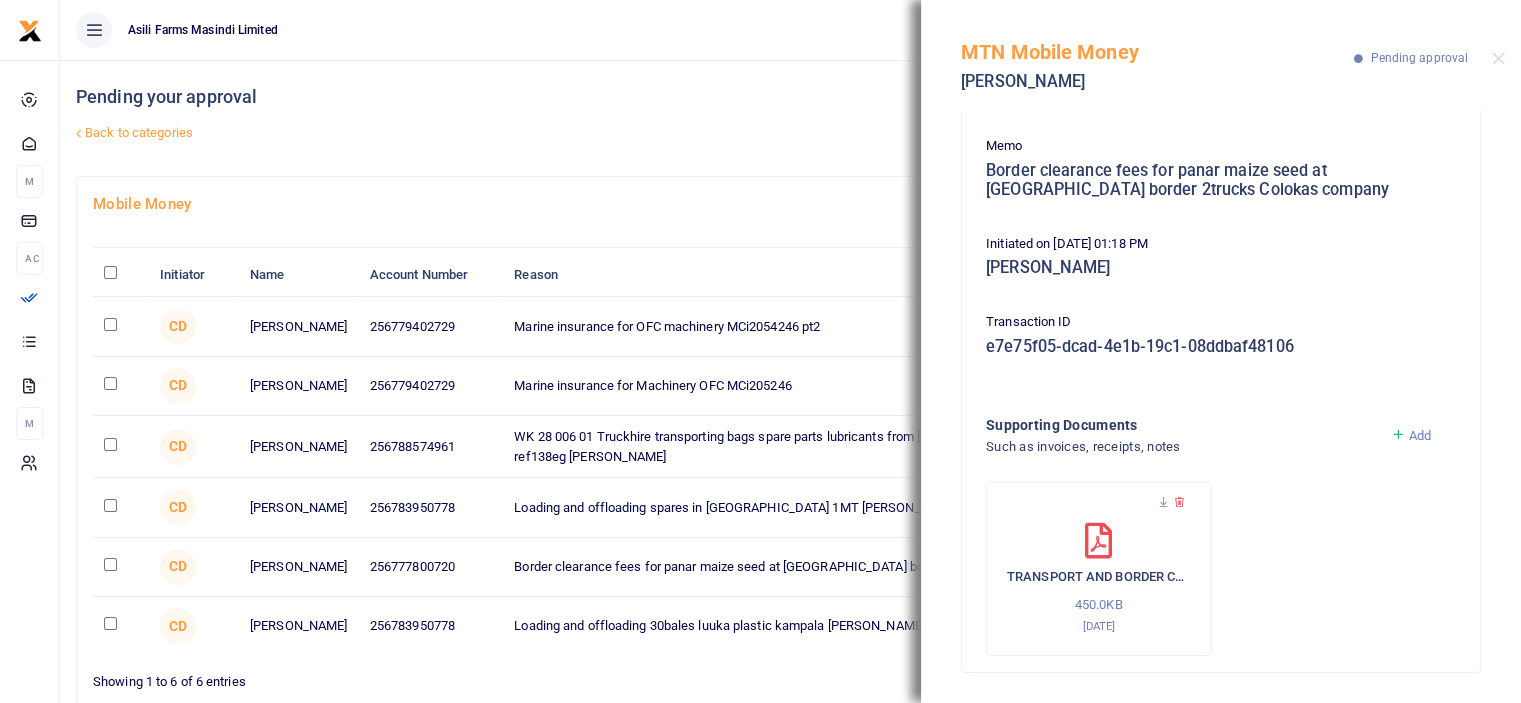 click at bounding box center (1098, 541) 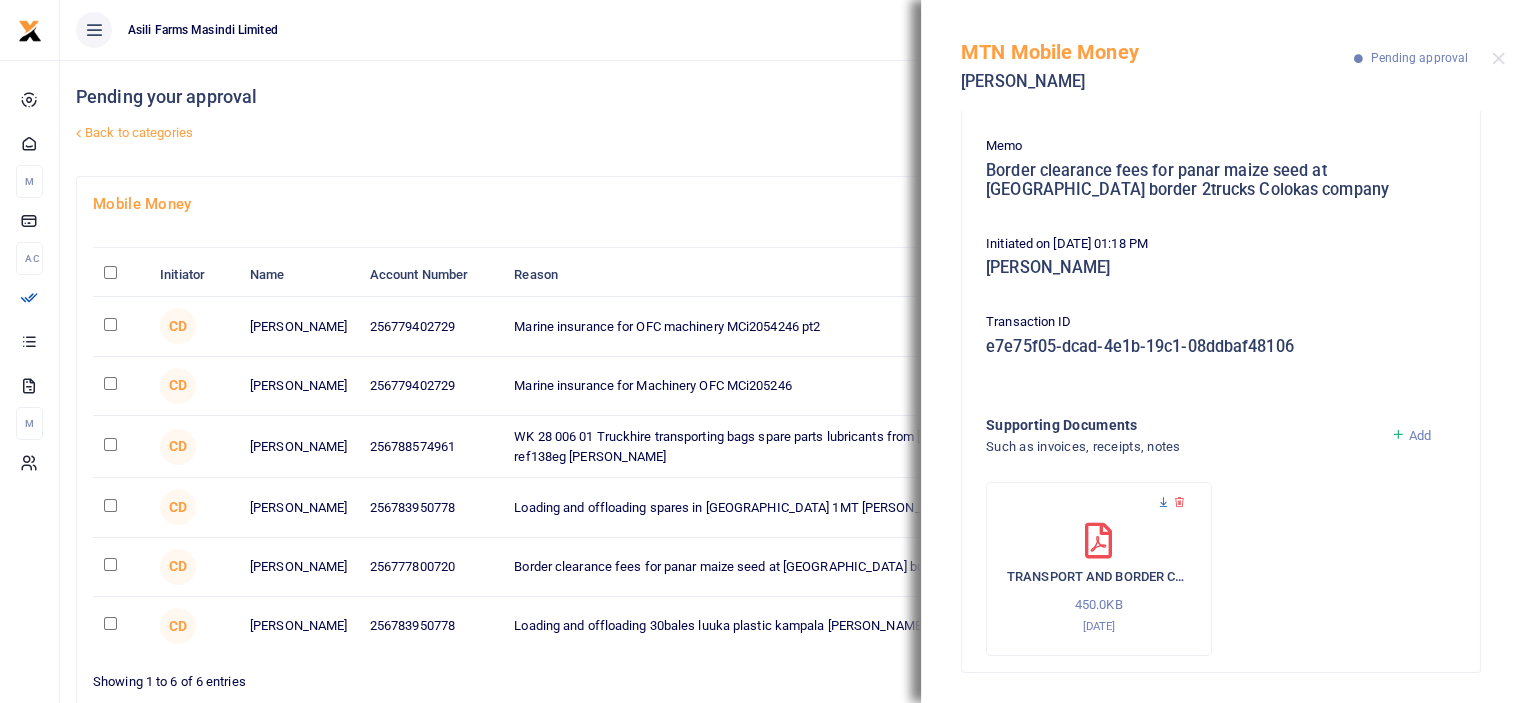 click at bounding box center (1163, 502) 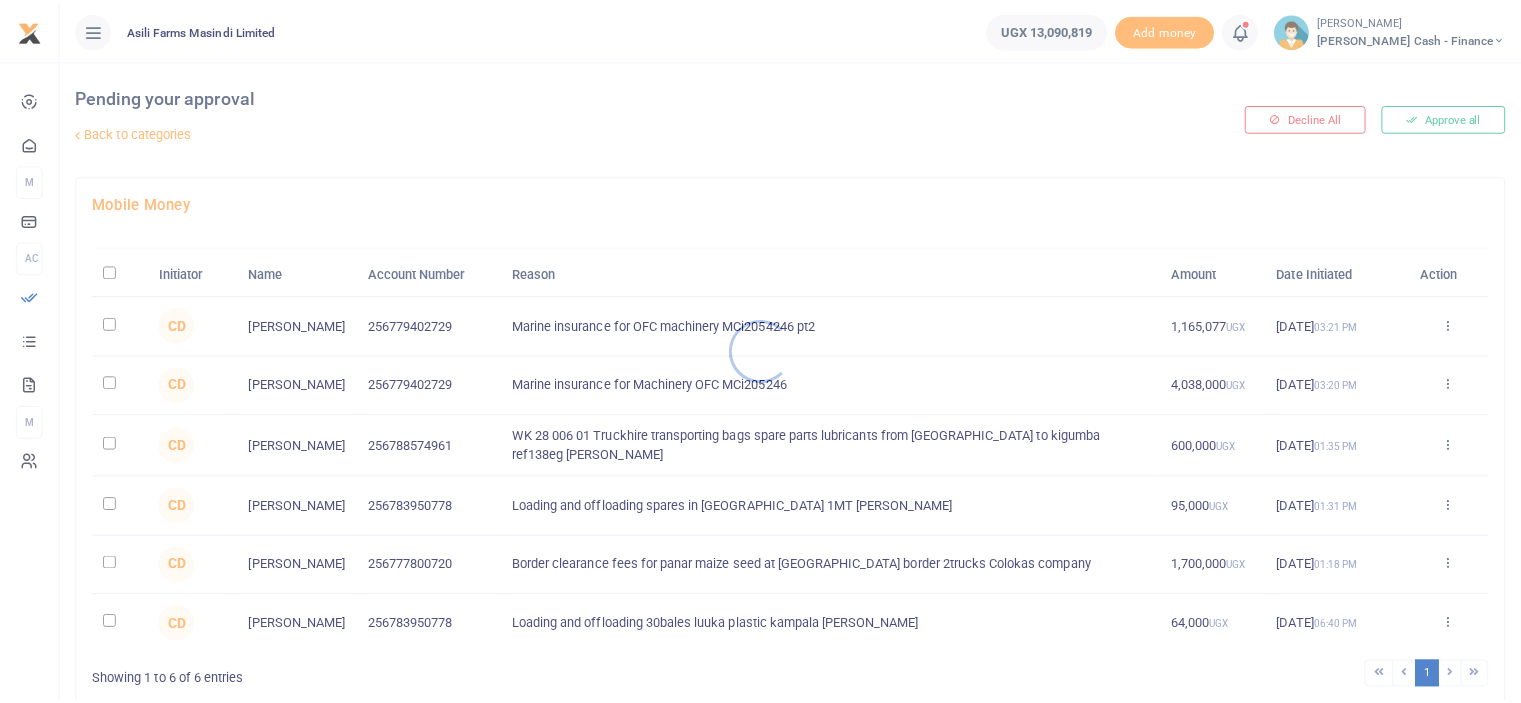 scroll, scrollTop: 0, scrollLeft: 0, axis: both 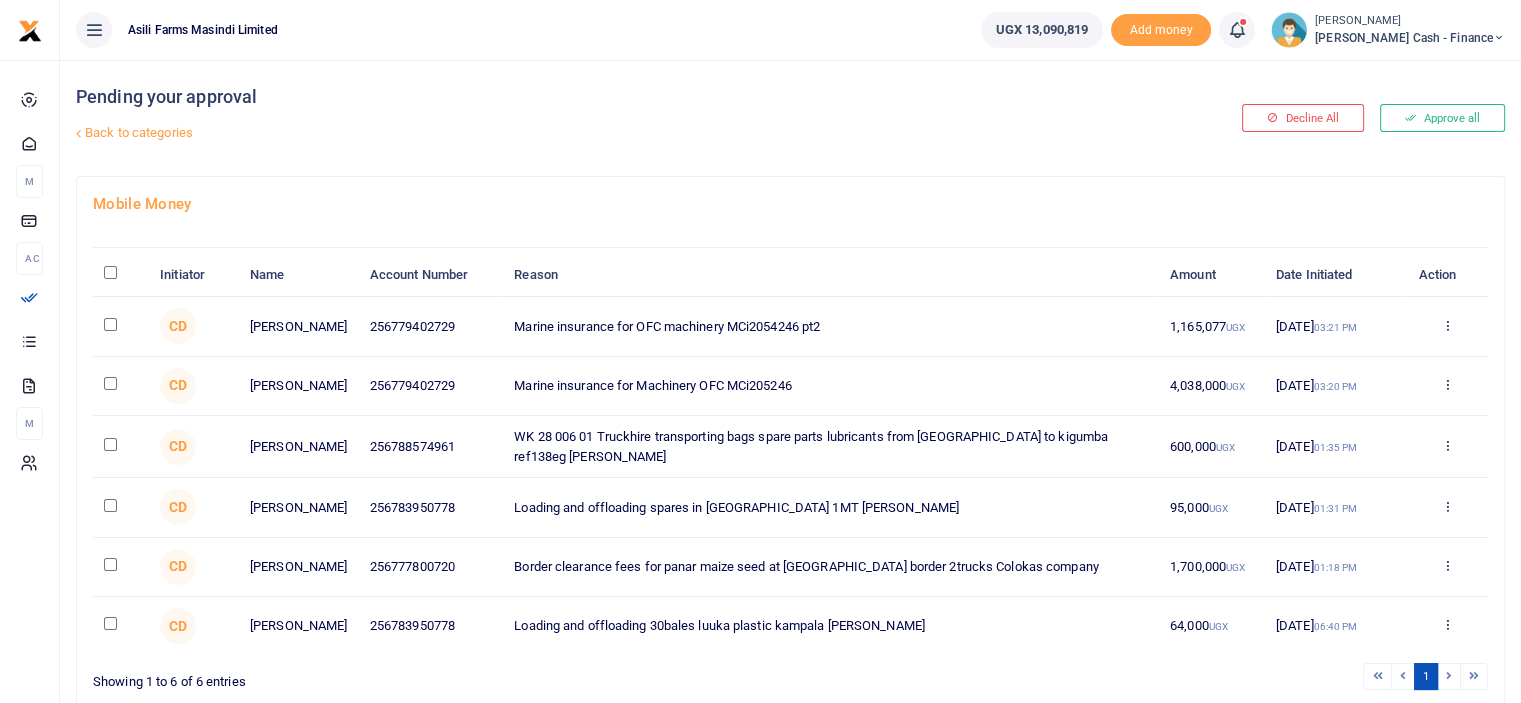 click at bounding box center [110, 564] 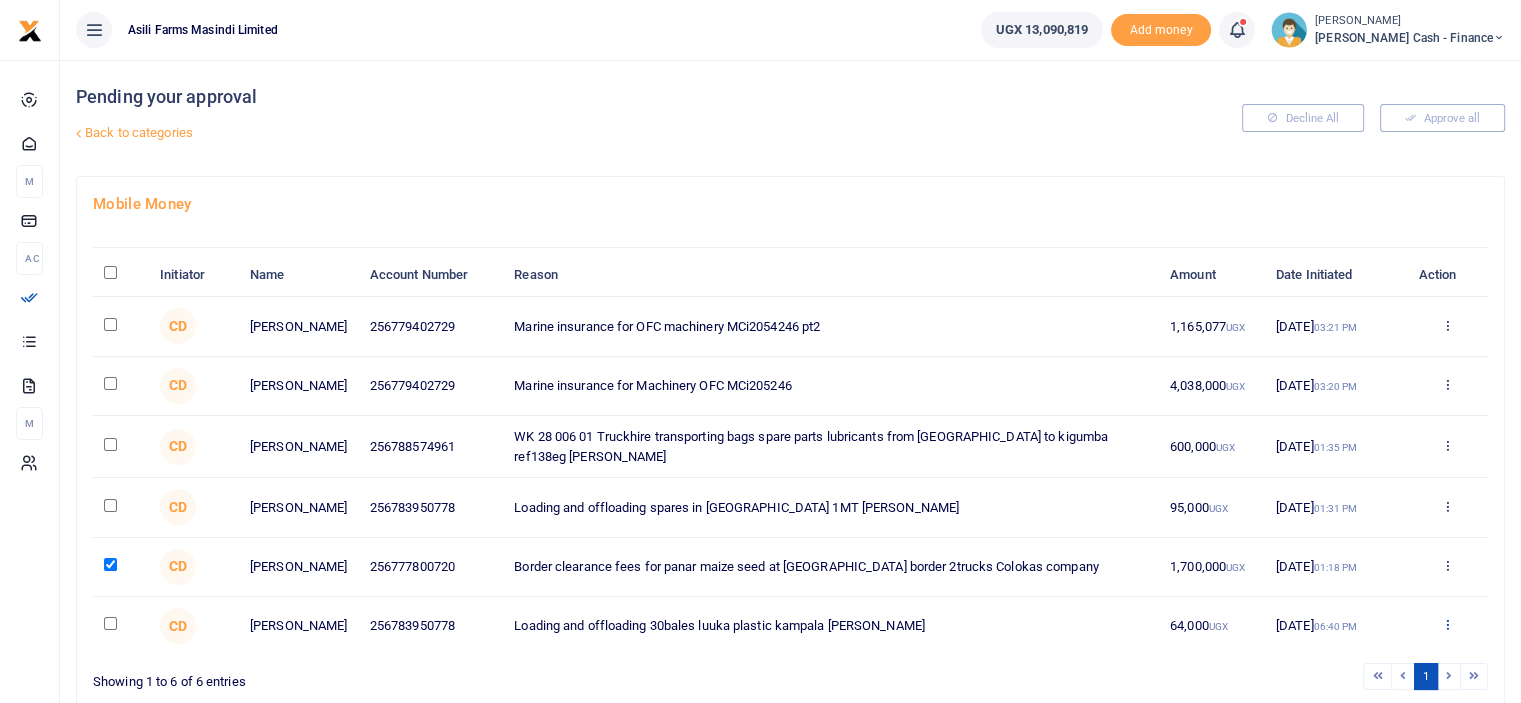 click at bounding box center (1446, 624) 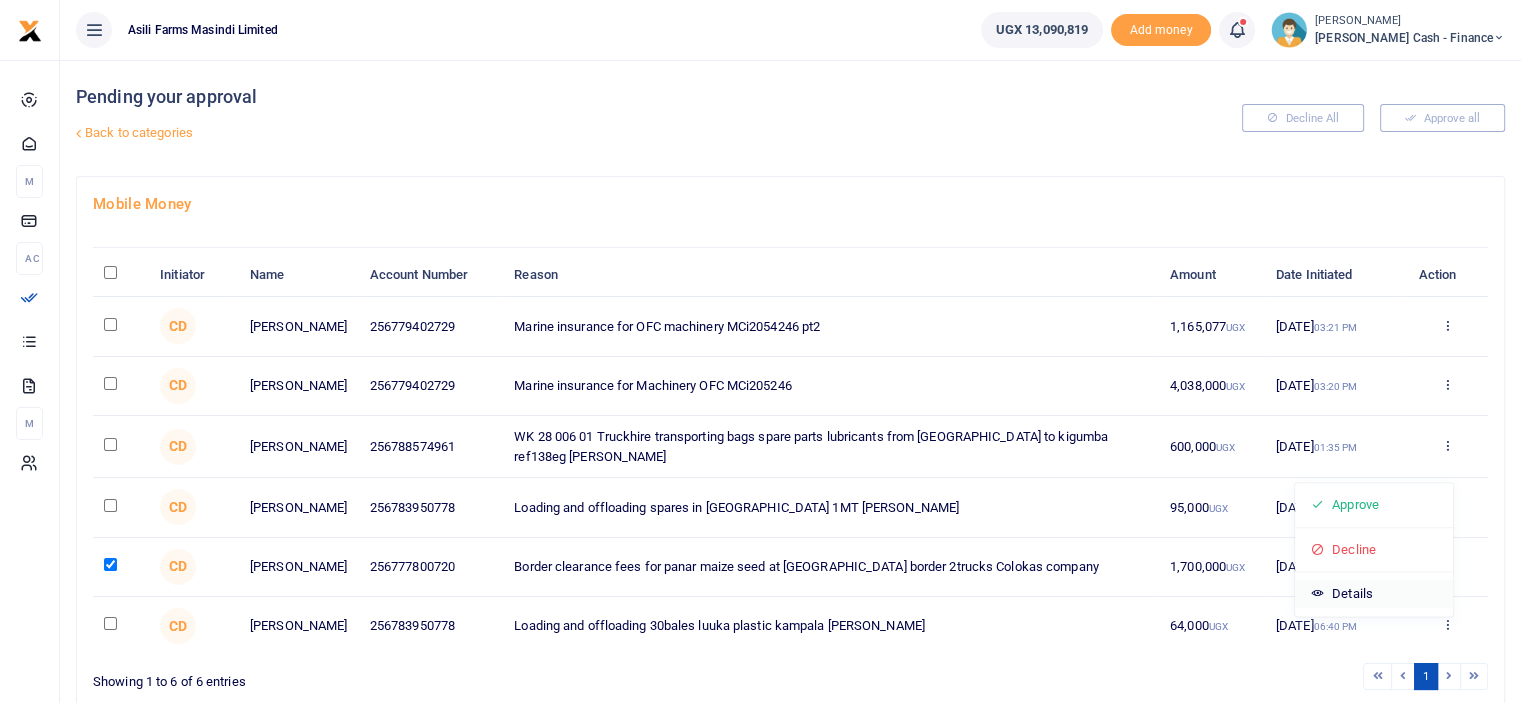 click on "Details" at bounding box center [1374, 594] 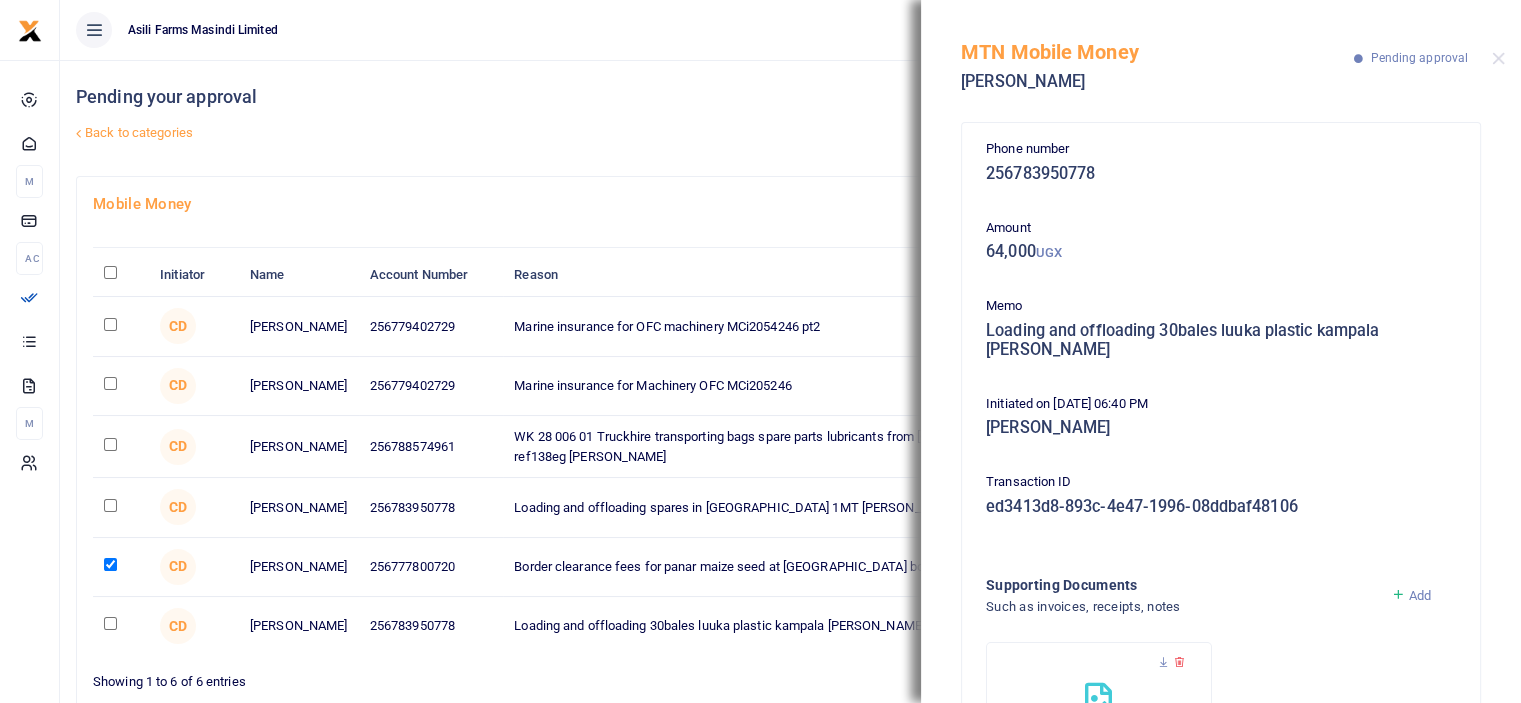 scroll, scrollTop: 160, scrollLeft: 0, axis: vertical 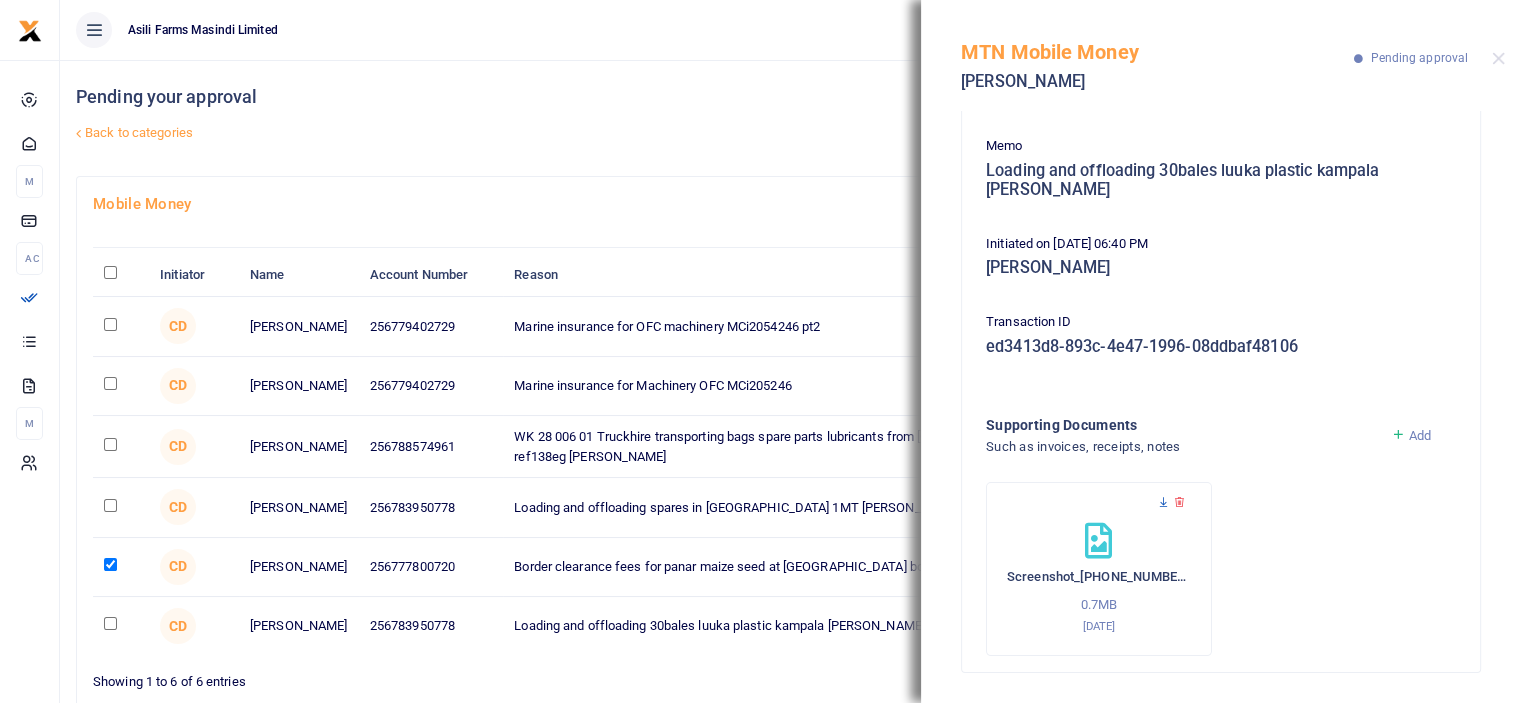 click at bounding box center [1163, 502] 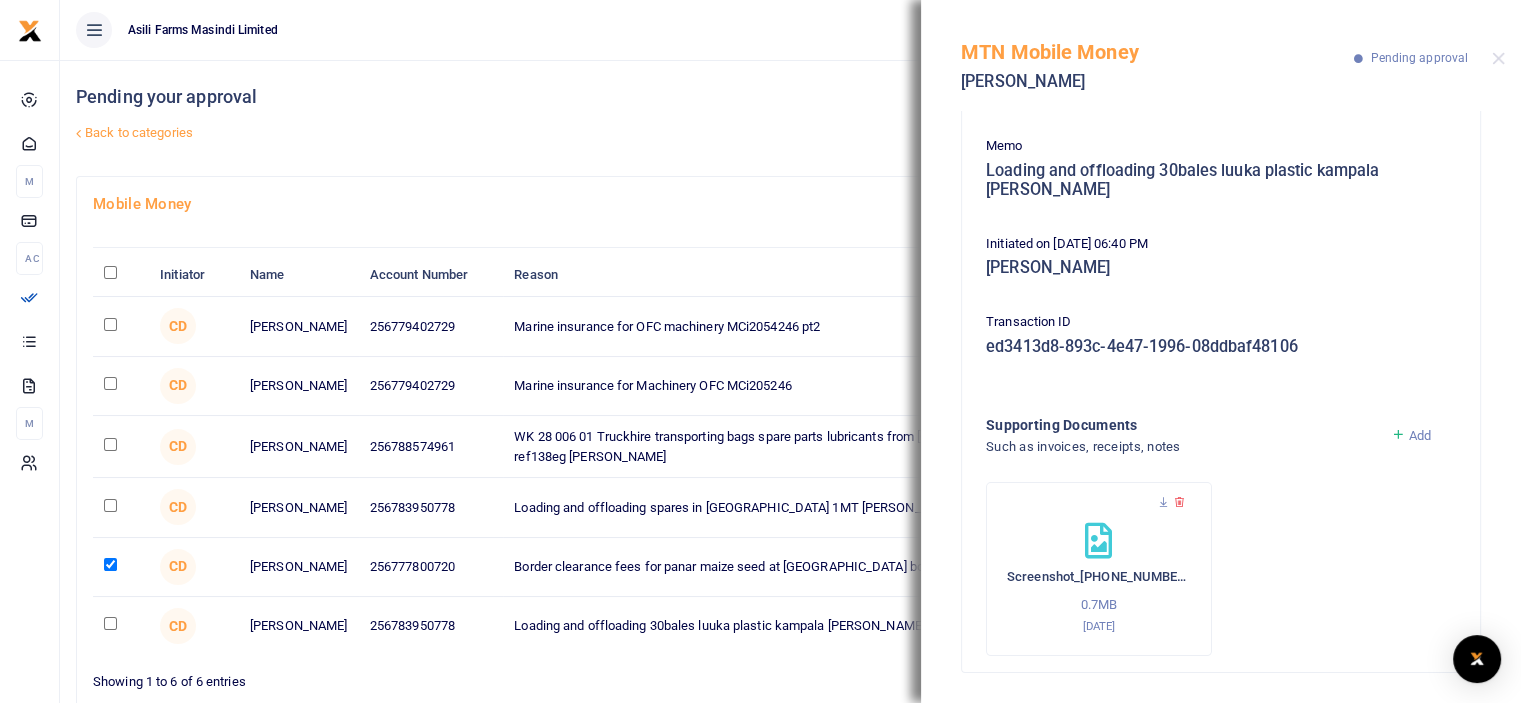 click on "Pending your approval" at bounding box center [549, 97] 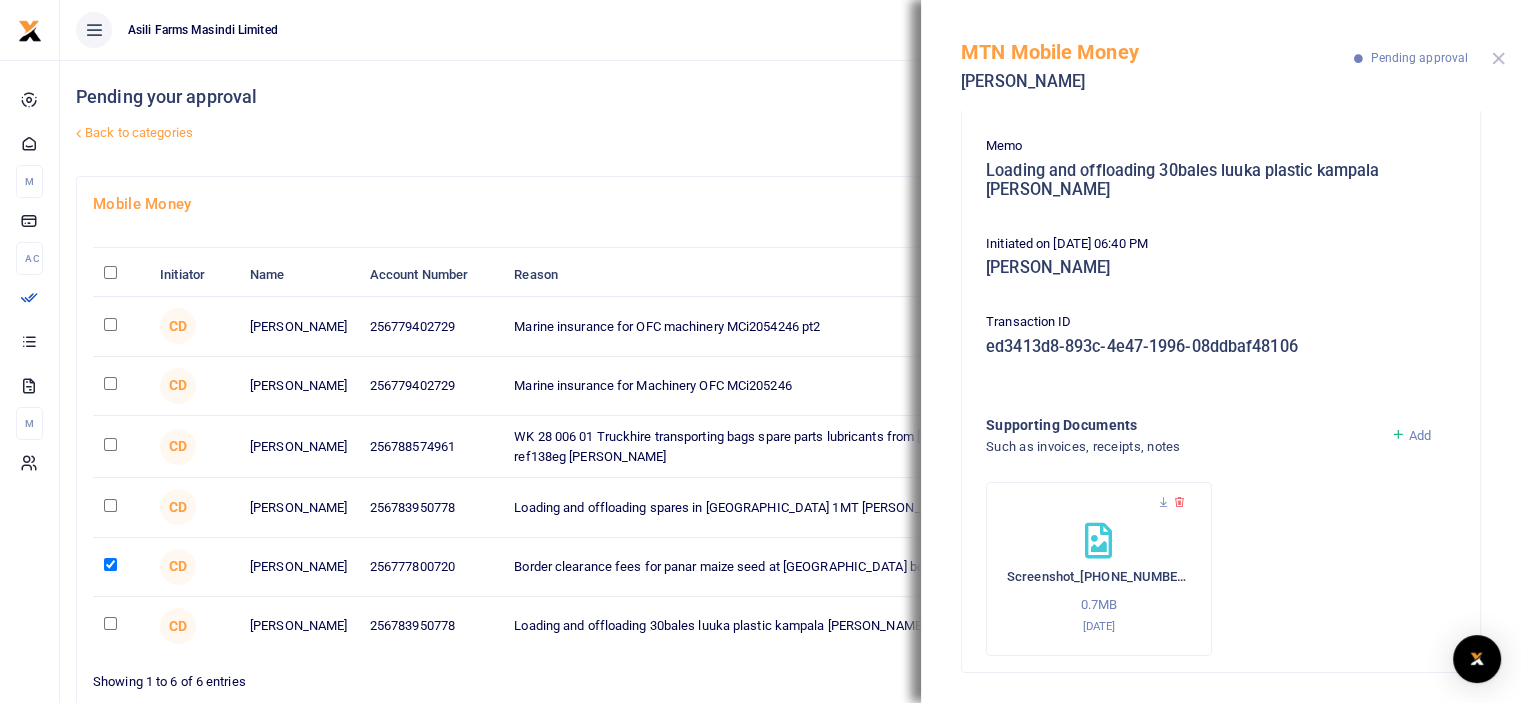 click at bounding box center (1498, 58) 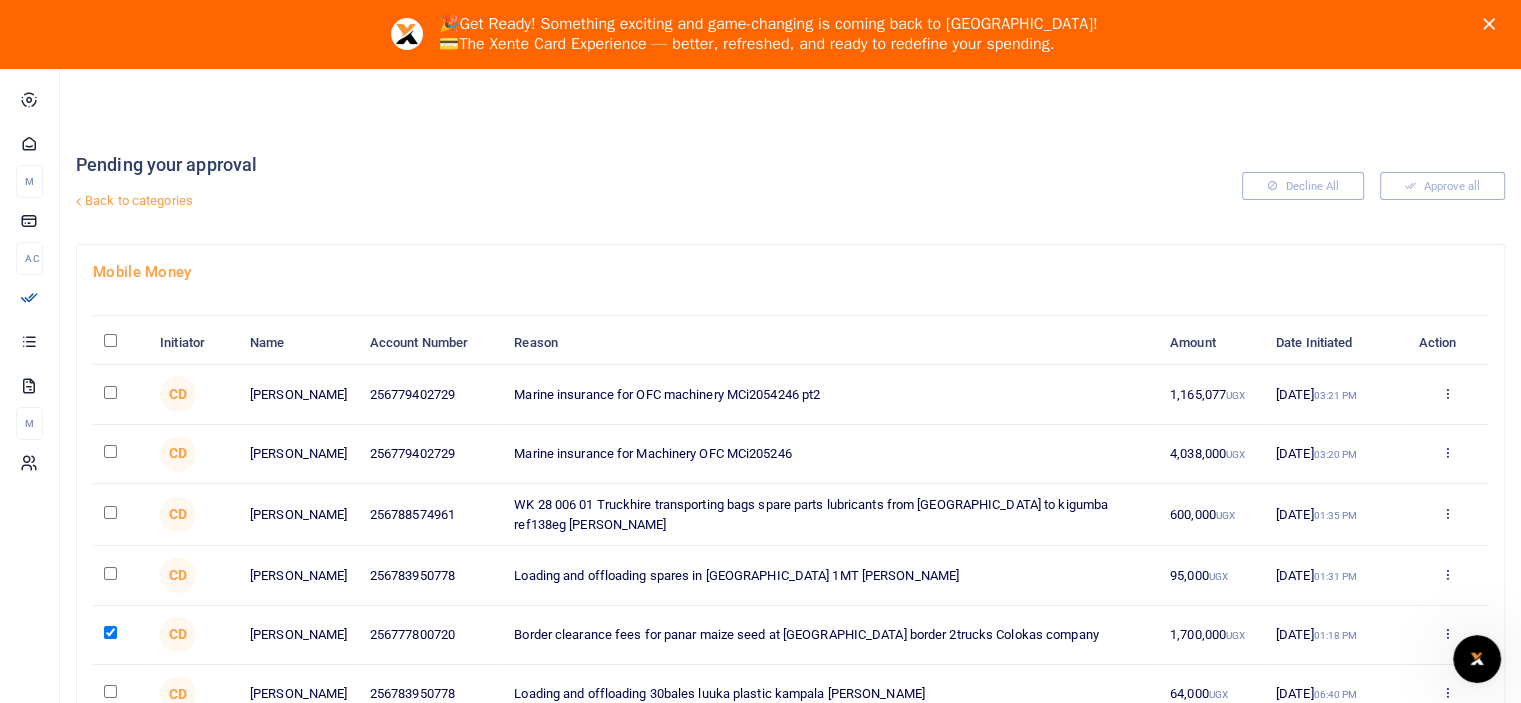 scroll, scrollTop: 0, scrollLeft: 0, axis: both 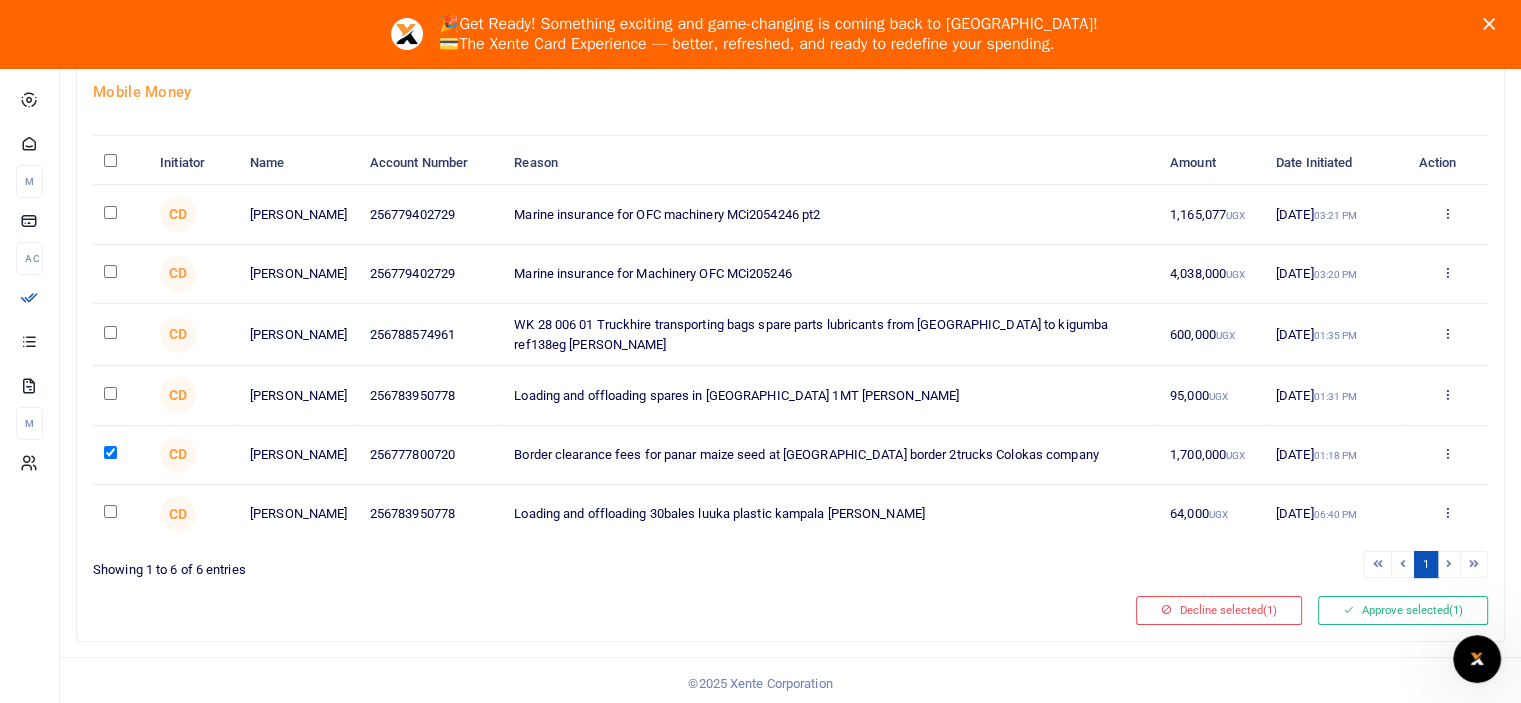 click at bounding box center (110, 511) 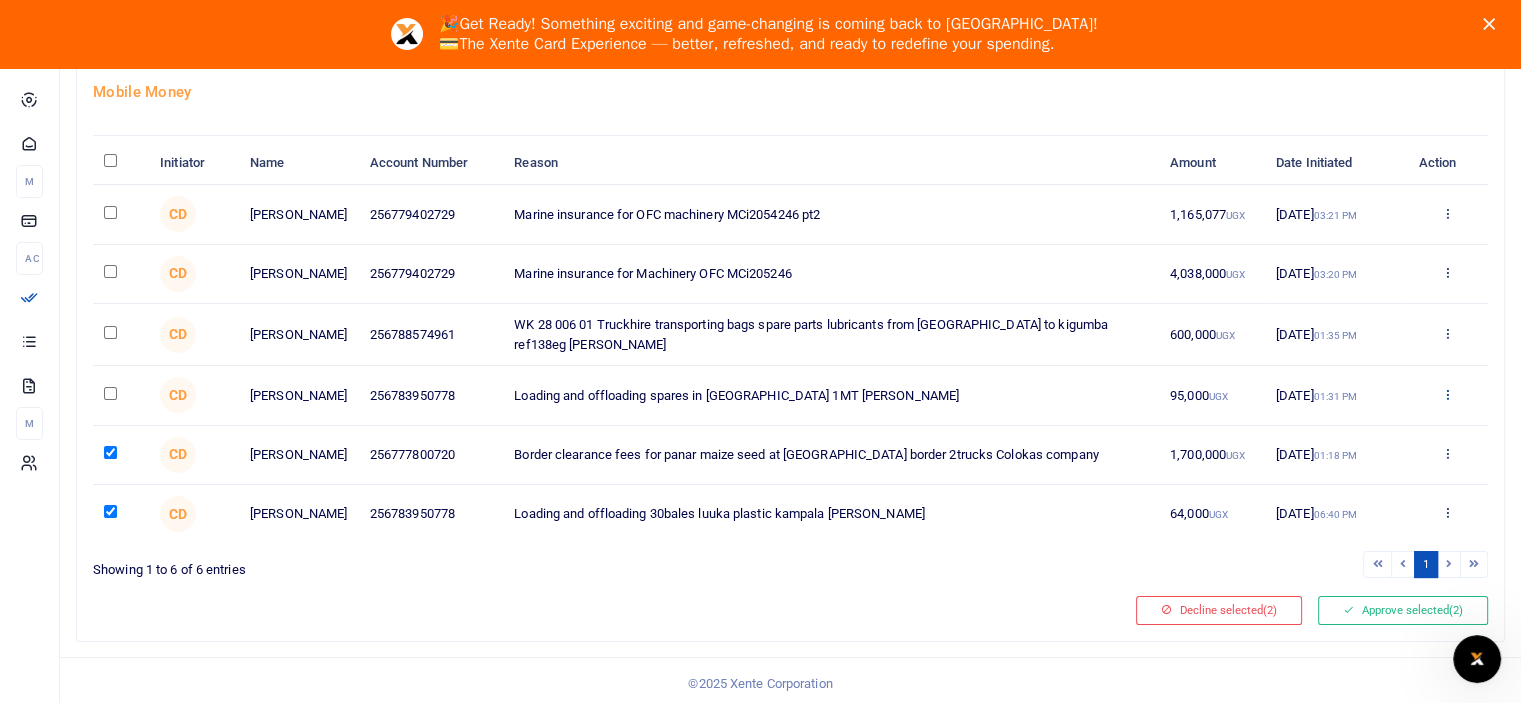 click at bounding box center (1446, 394) 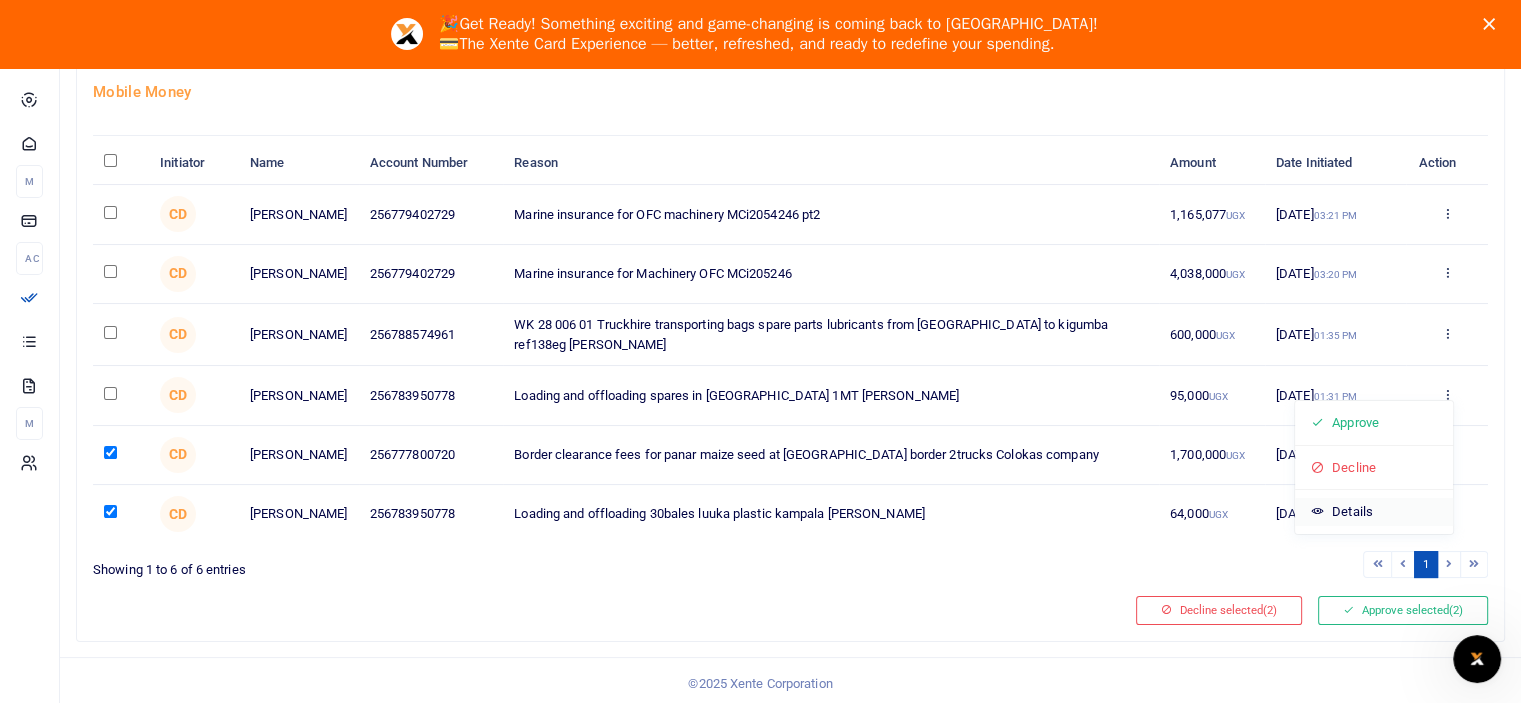 click on "Details" at bounding box center [1374, 512] 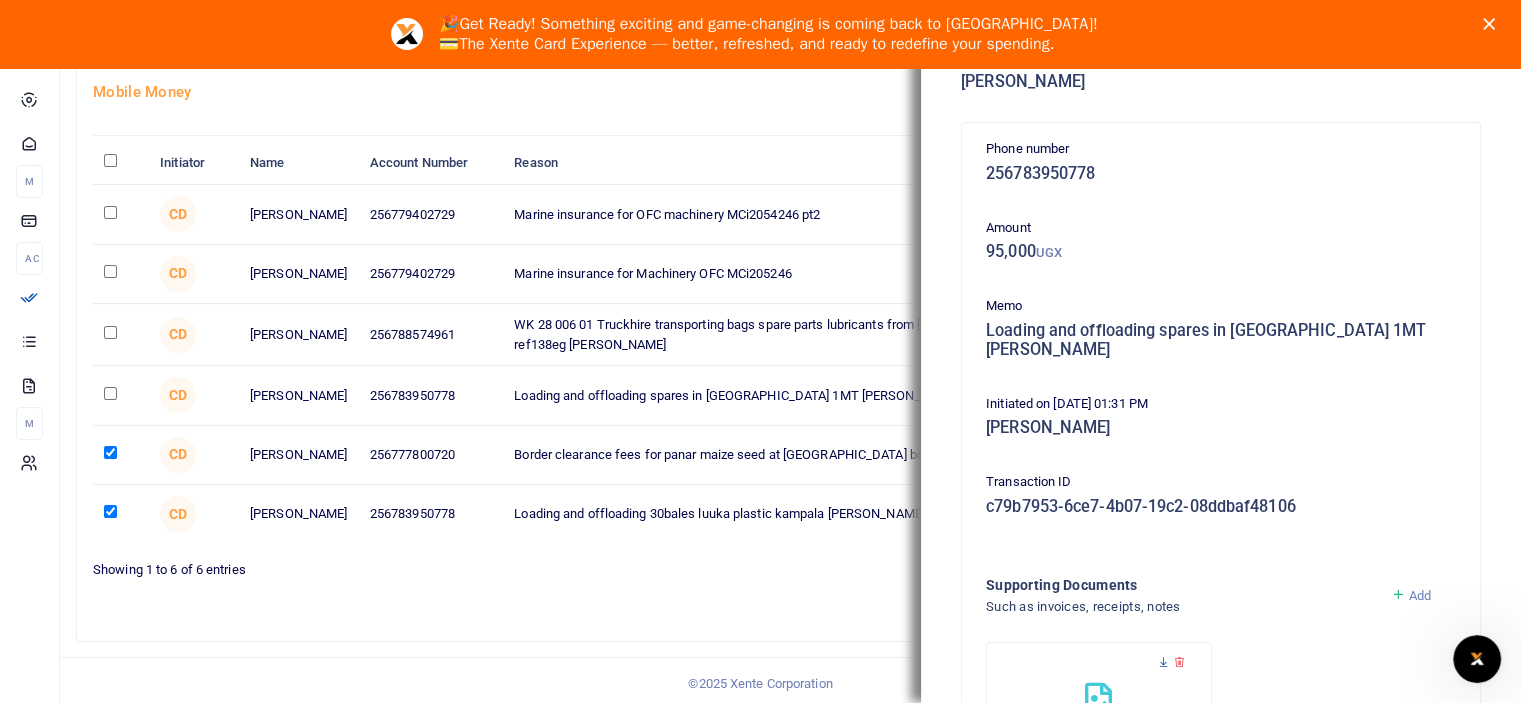 click at bounding box center (1163, 662) 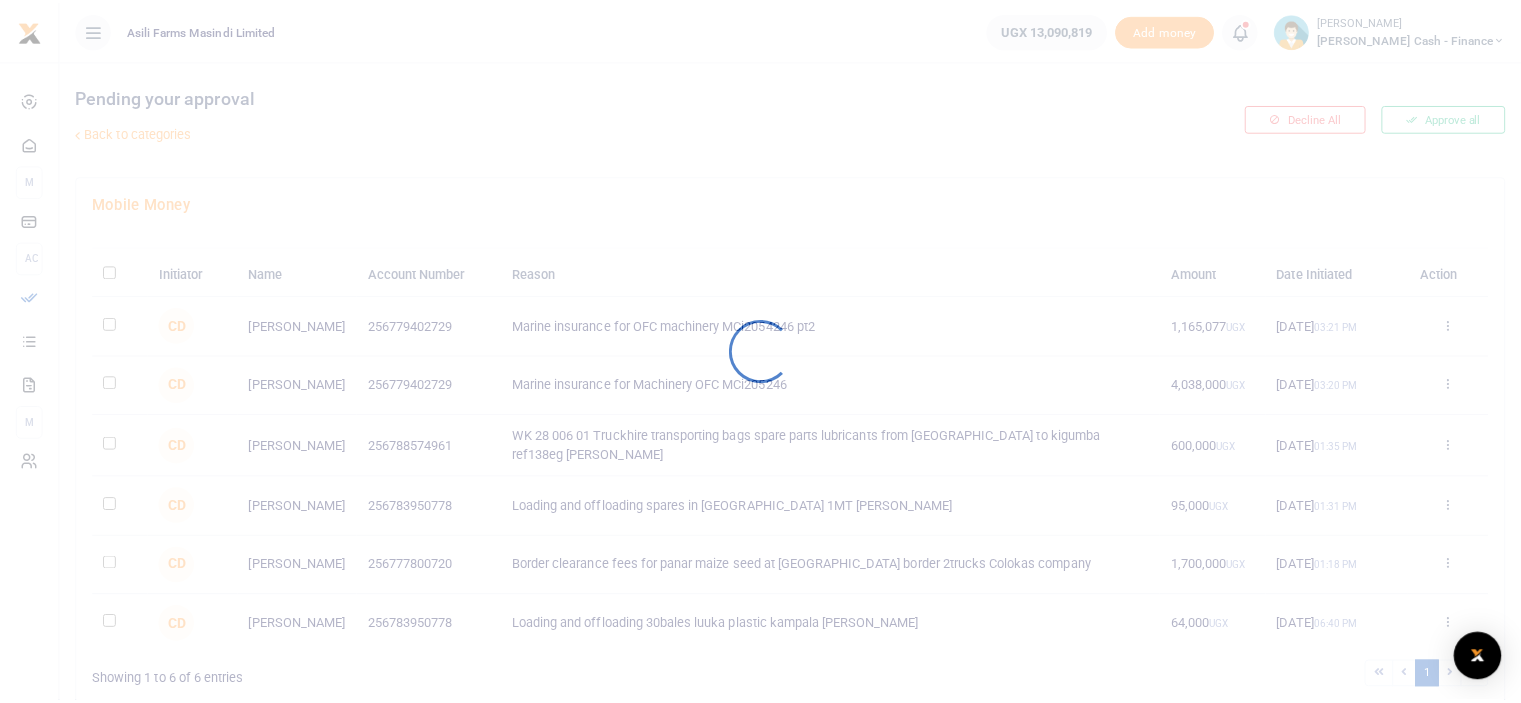 scroll, scrollTop: 0, scrollLeft: 0, axis: both 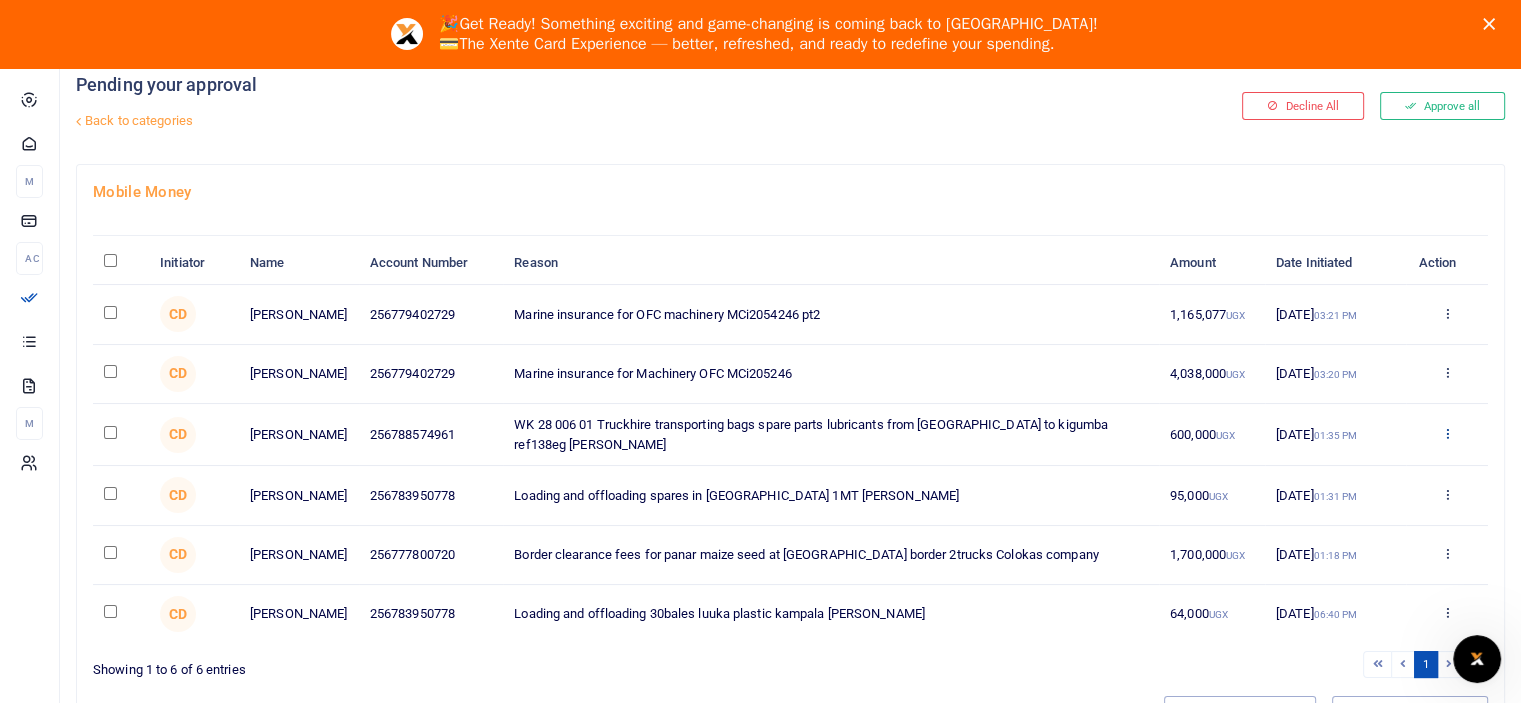 click at bounding box center [1446, 433] 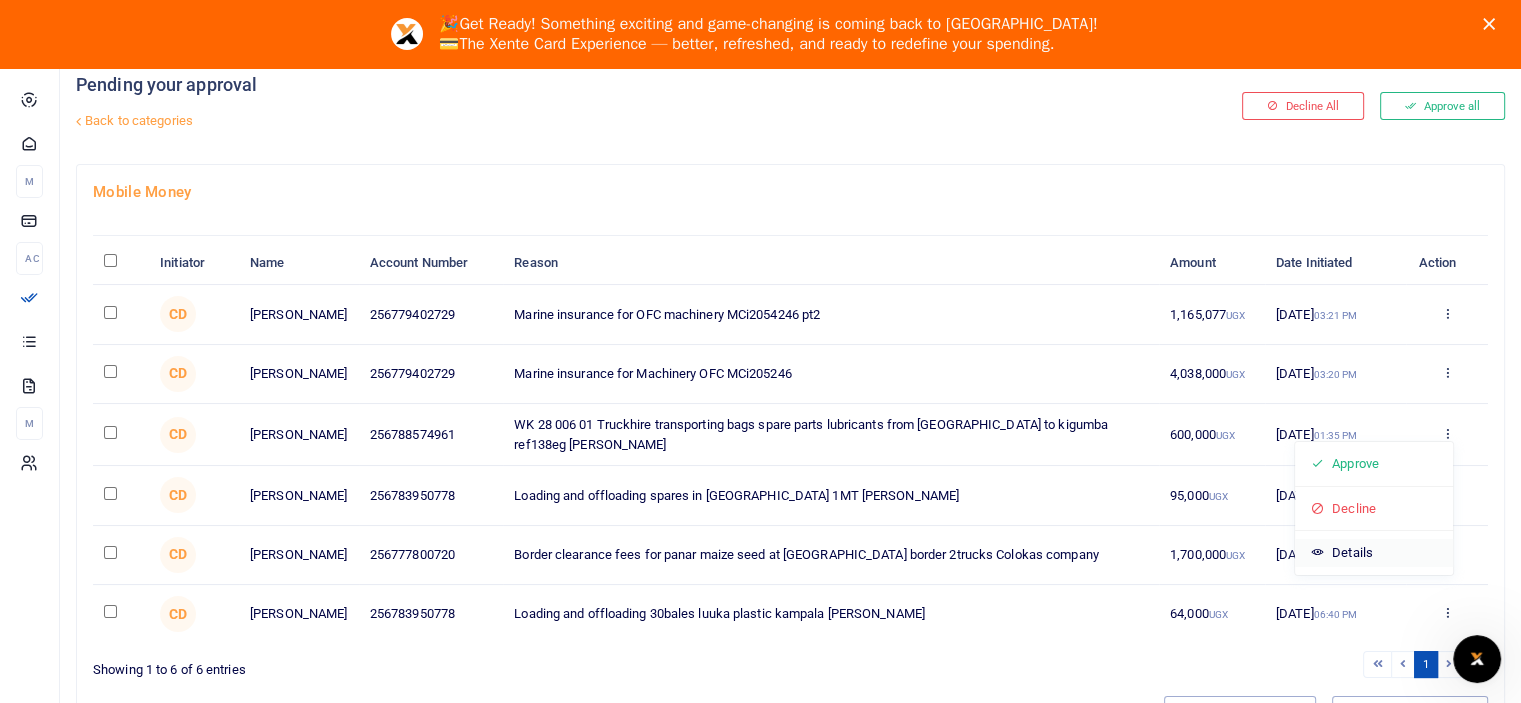 click on "Details" at bounding box center (1374, 553) 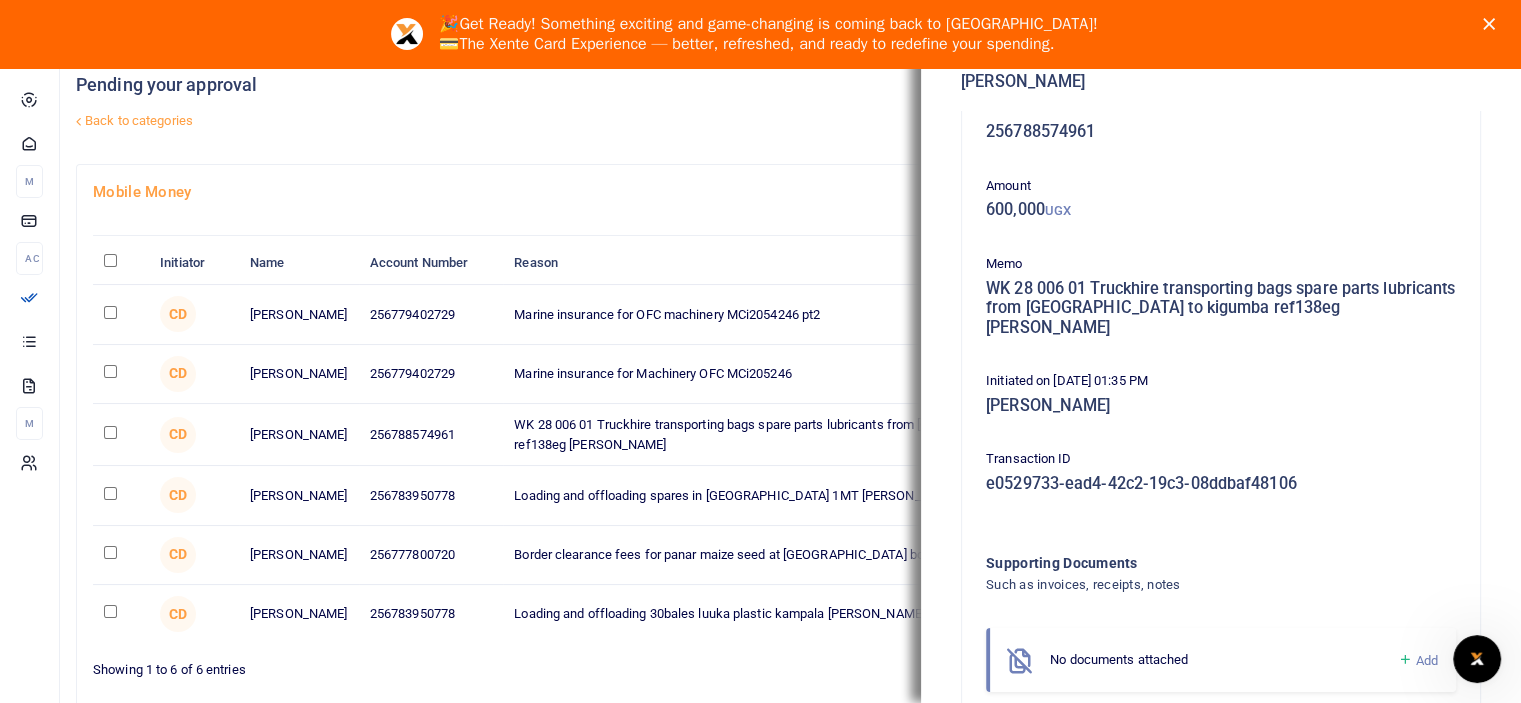 scroll, scrollTop: 76, scrollLeft: 0, axis: vertical 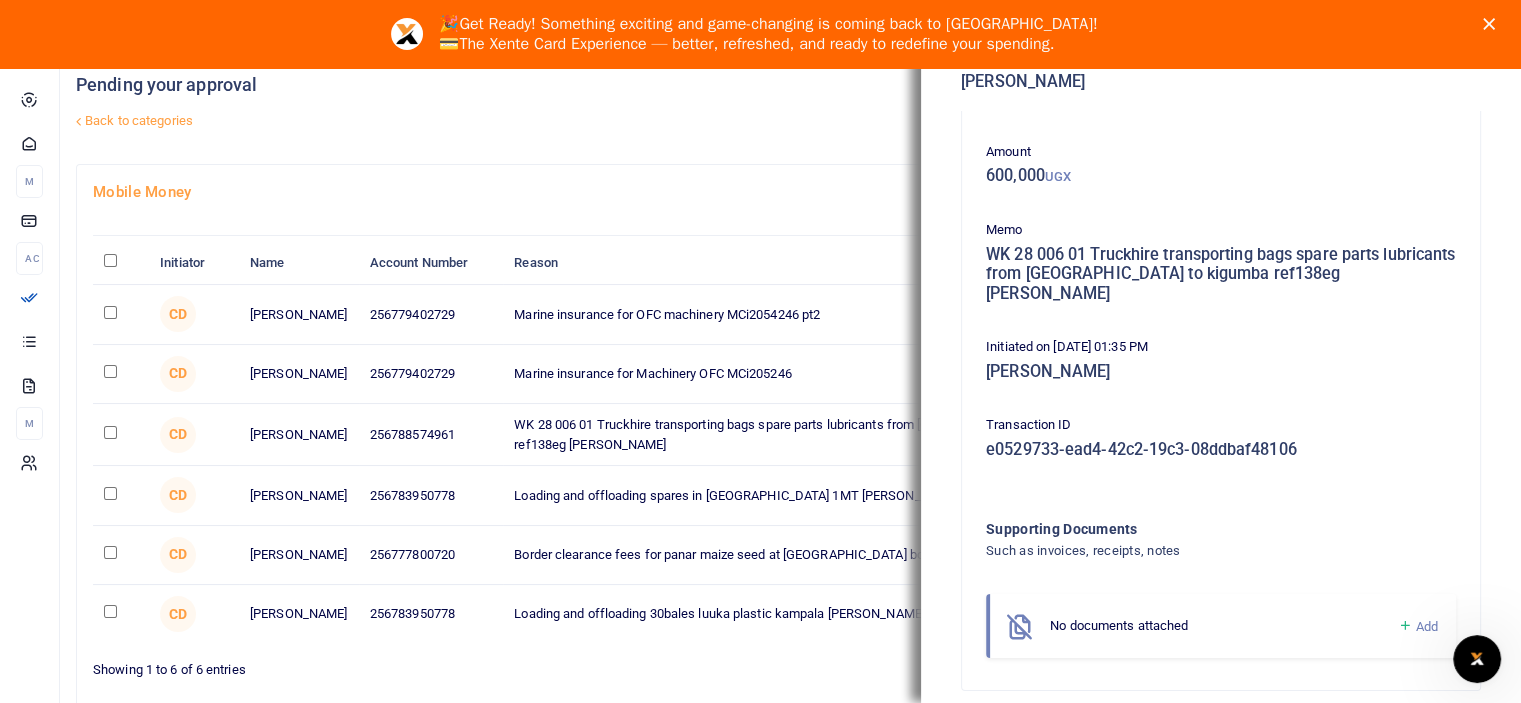 click on "🎉  Get Ready! Something exciting and game-changing is coming back to Xente! 💳  The Xente Card Experience — better, refreshed, and ready to redefine your spending." at bounding box center [760, 34] 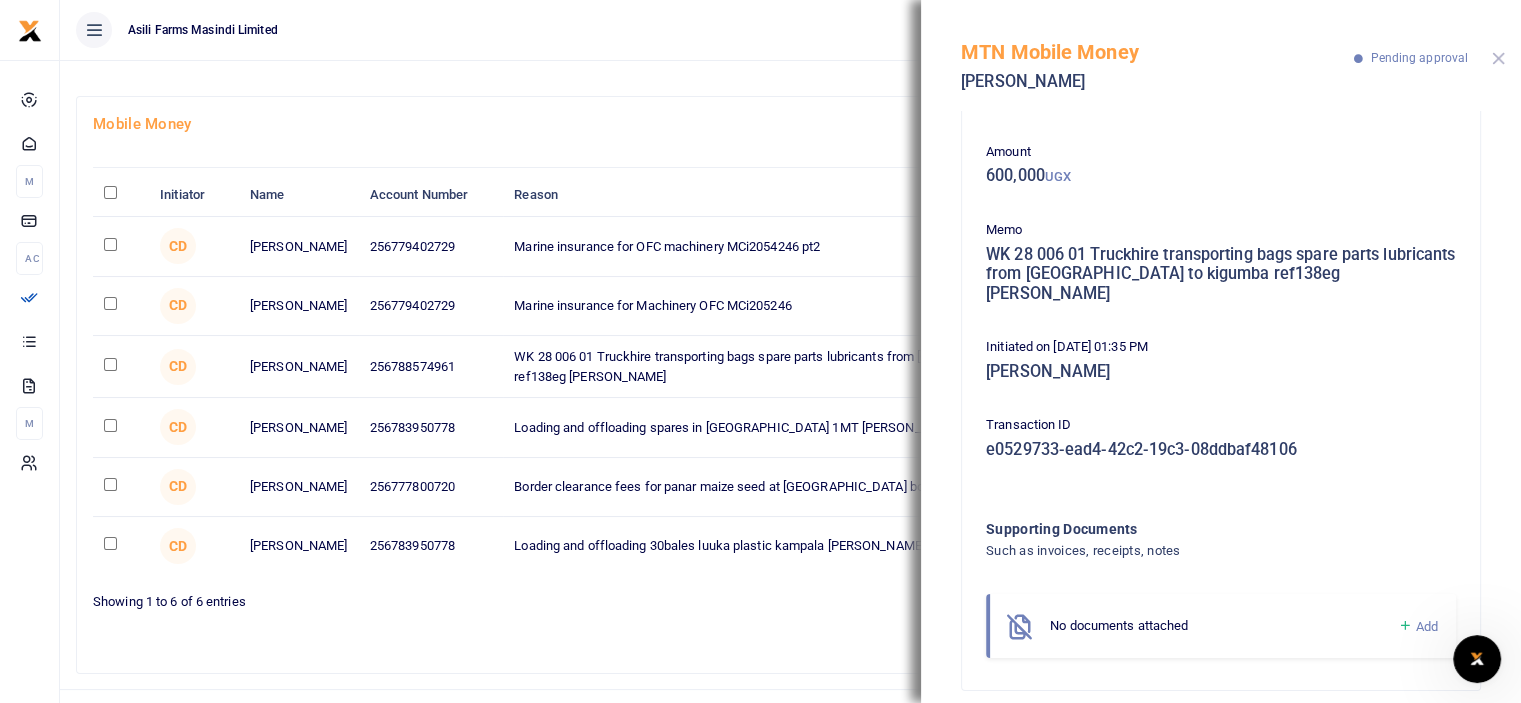click at bounding box center [1498, 58] 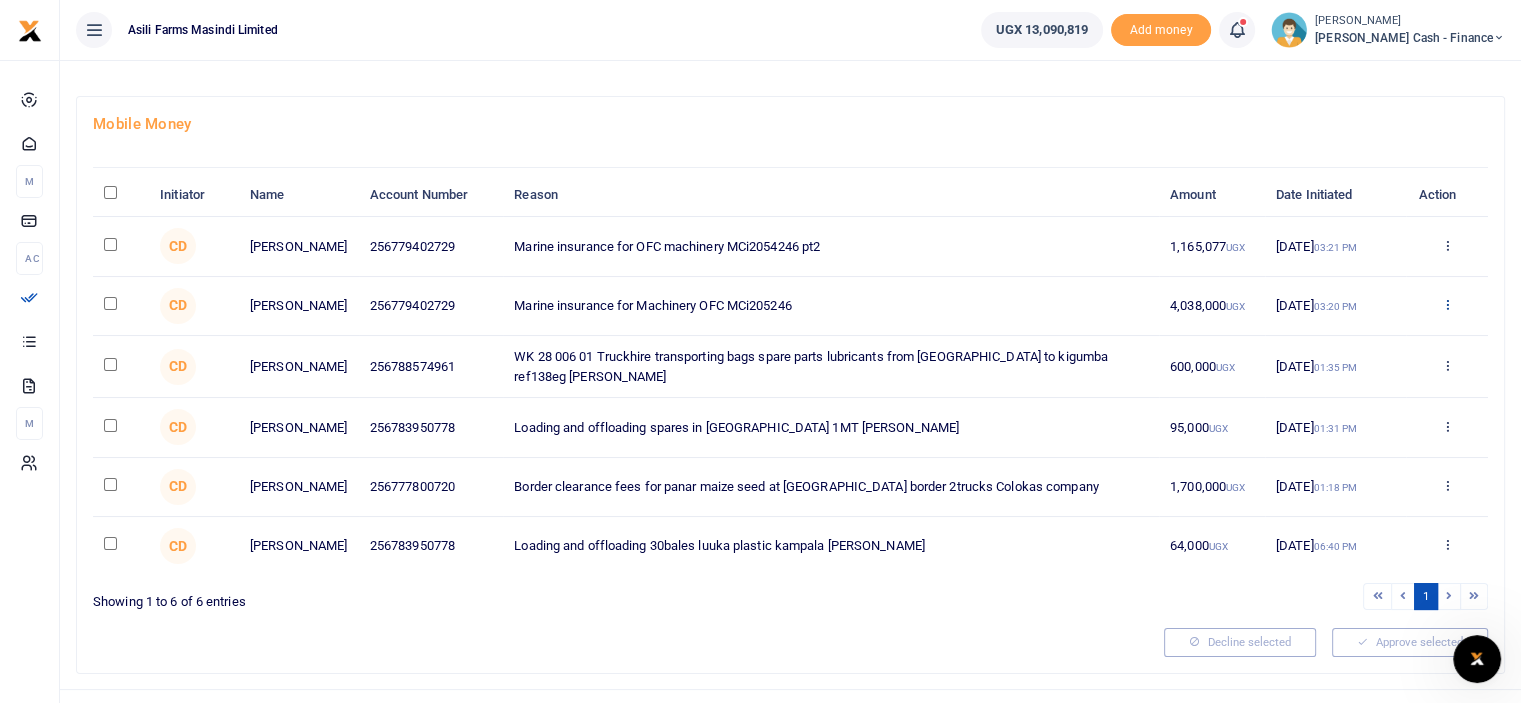 click at bounding box center [1446, 304] 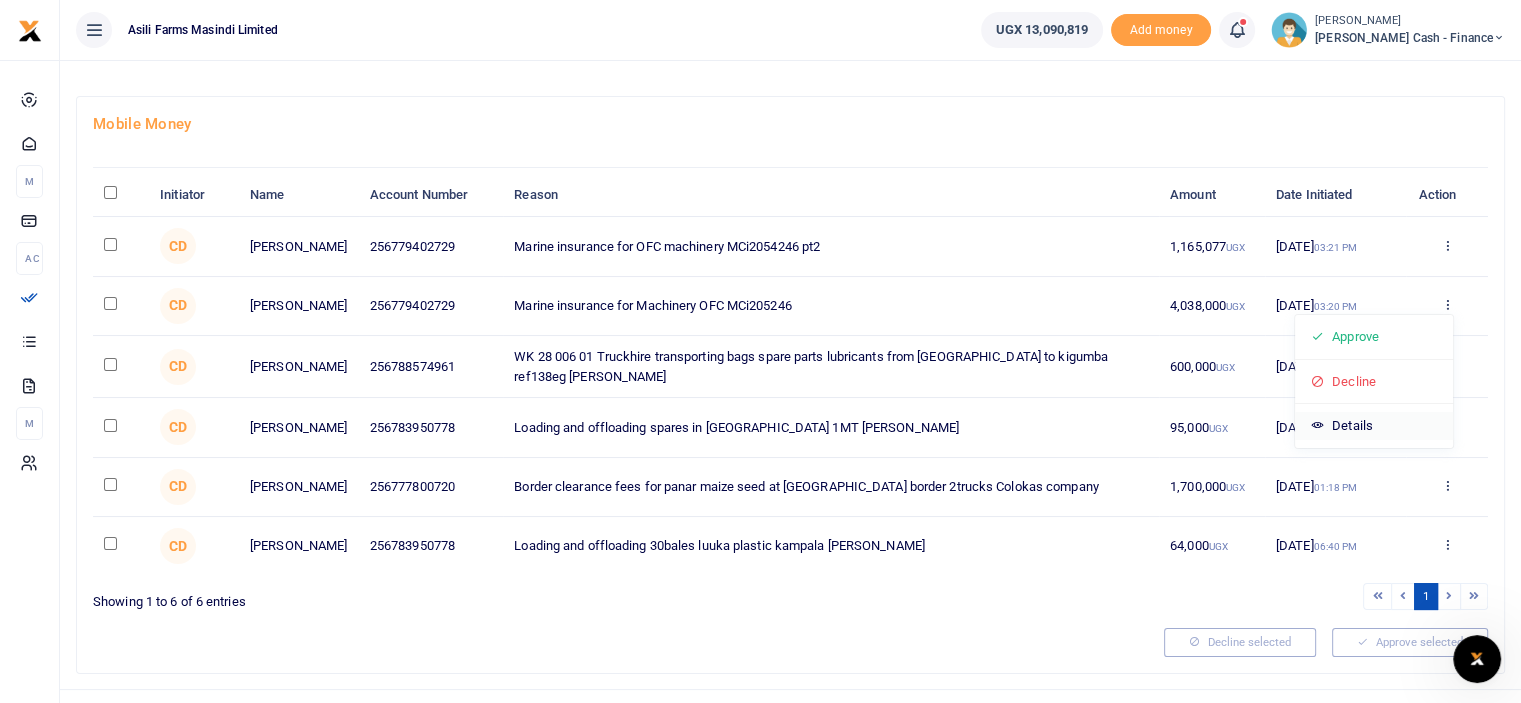 click on "Details" at bounding box center (1374, 426) 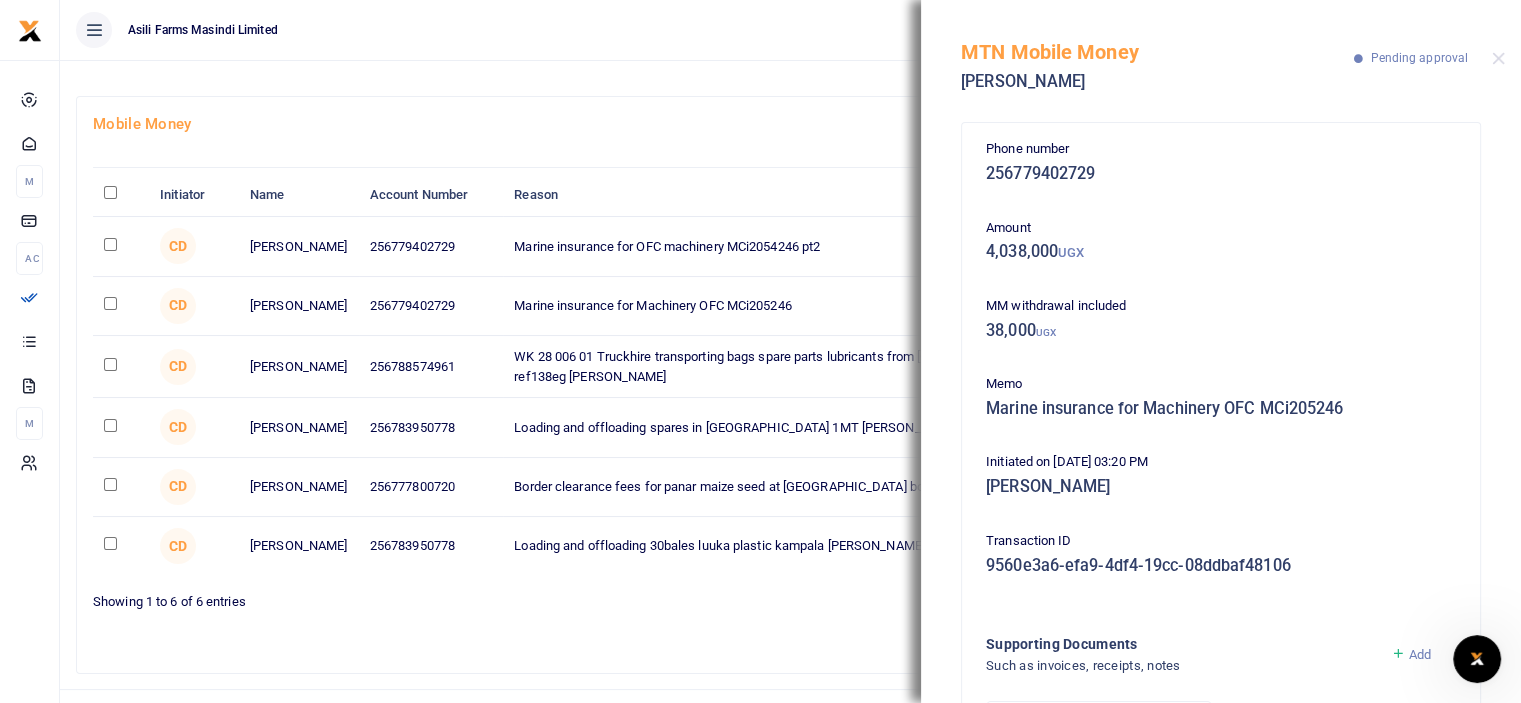 scroll, scrollTop: 220, scrollLeft: 0, axis: vertical 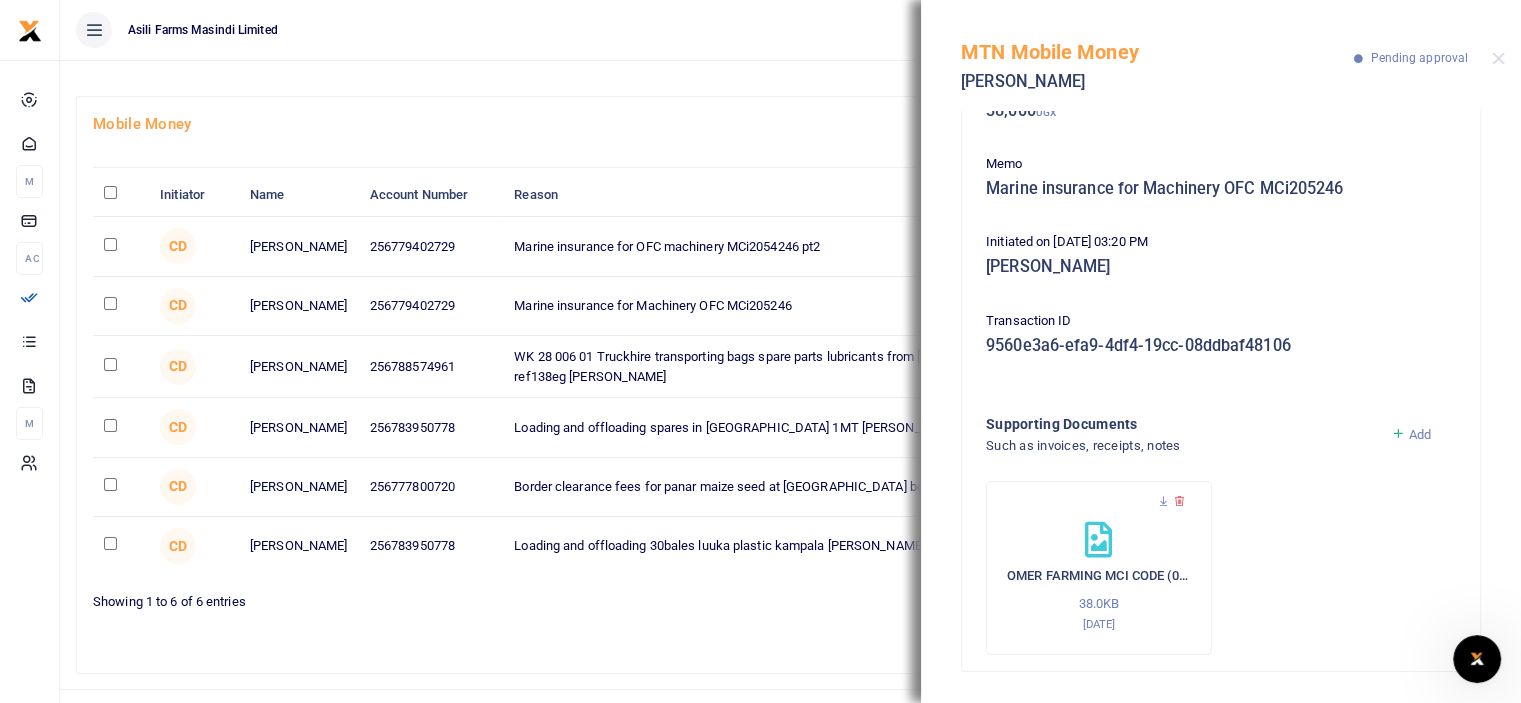 click on "Mobile Money
Initiator Name Account Number Reason Amount Date Initiated Action
CD
Juliet Auma 256779402729 Marine insurance for OFC machinery MCi2054246 pt2 1,165,077  UGX  05 Jul 2025  03:21 PM
Approve
Decline
Details" at bounding box center (790, 384) 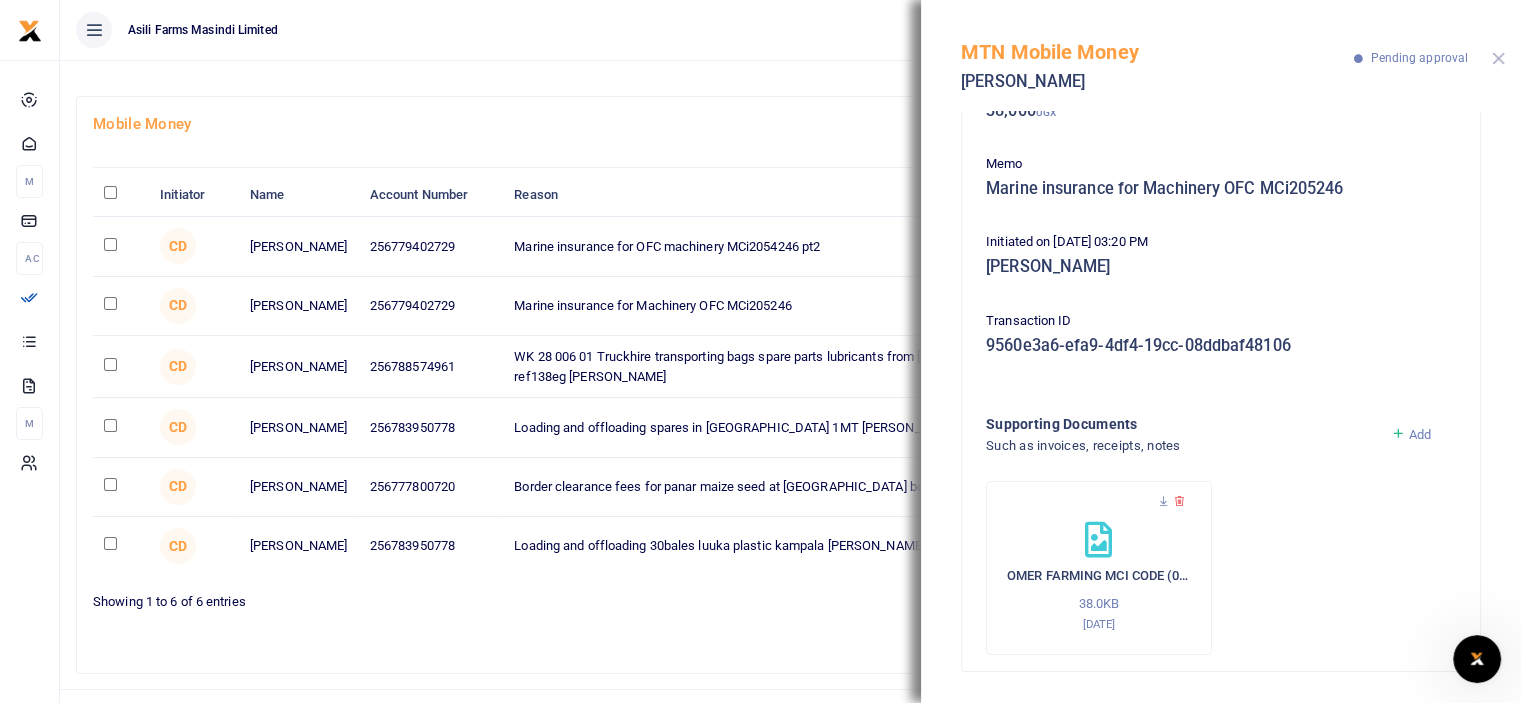 click at bounding box center [1498, 58] 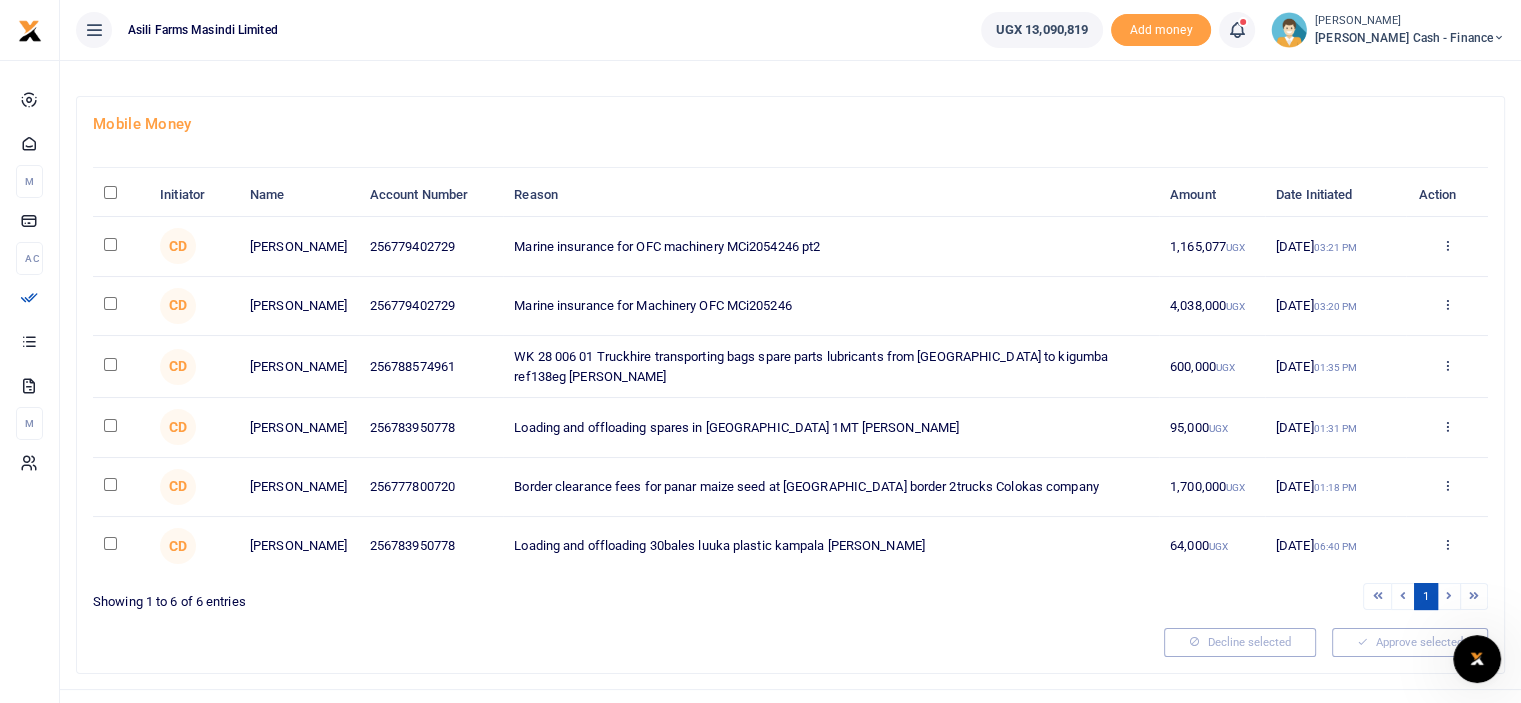click at bounding box center [121, 546] 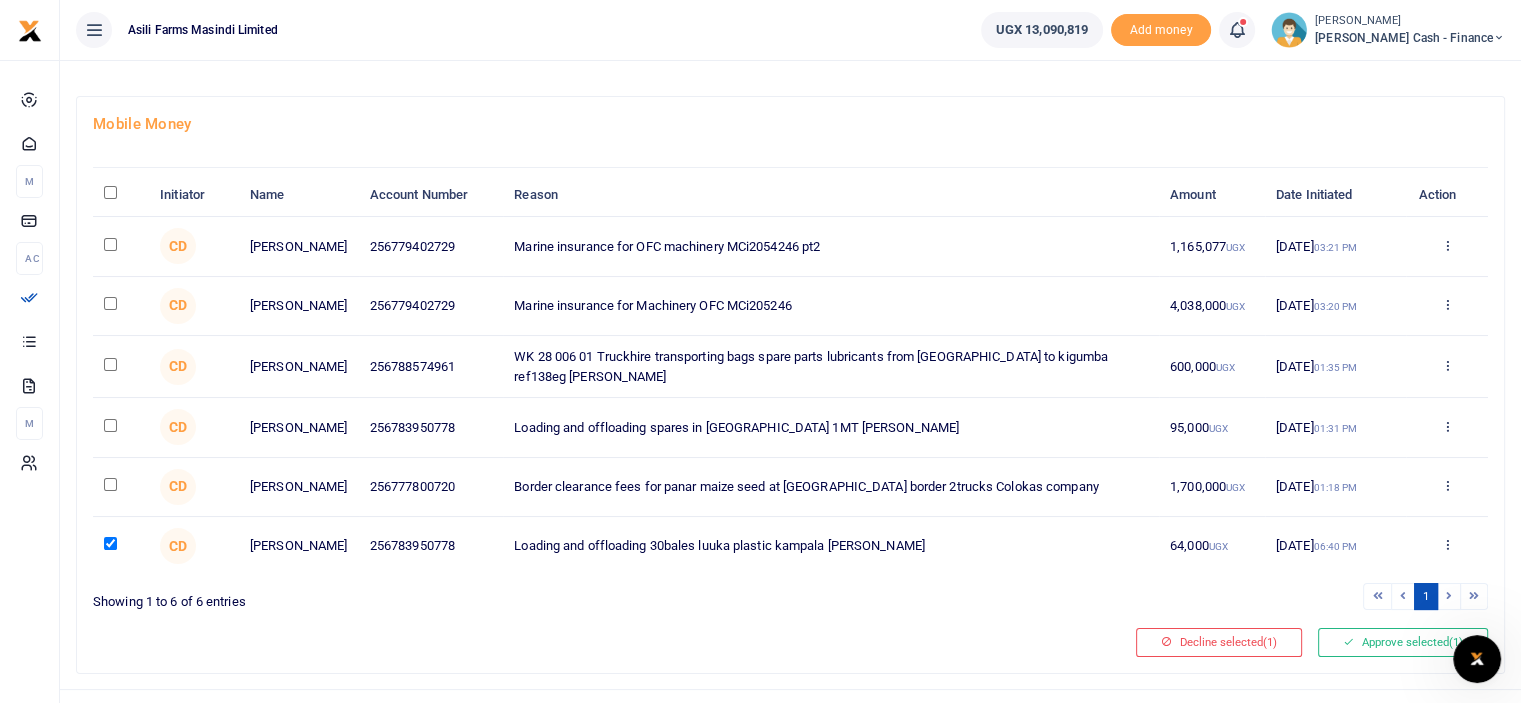 click at bounding box center [110, 484] 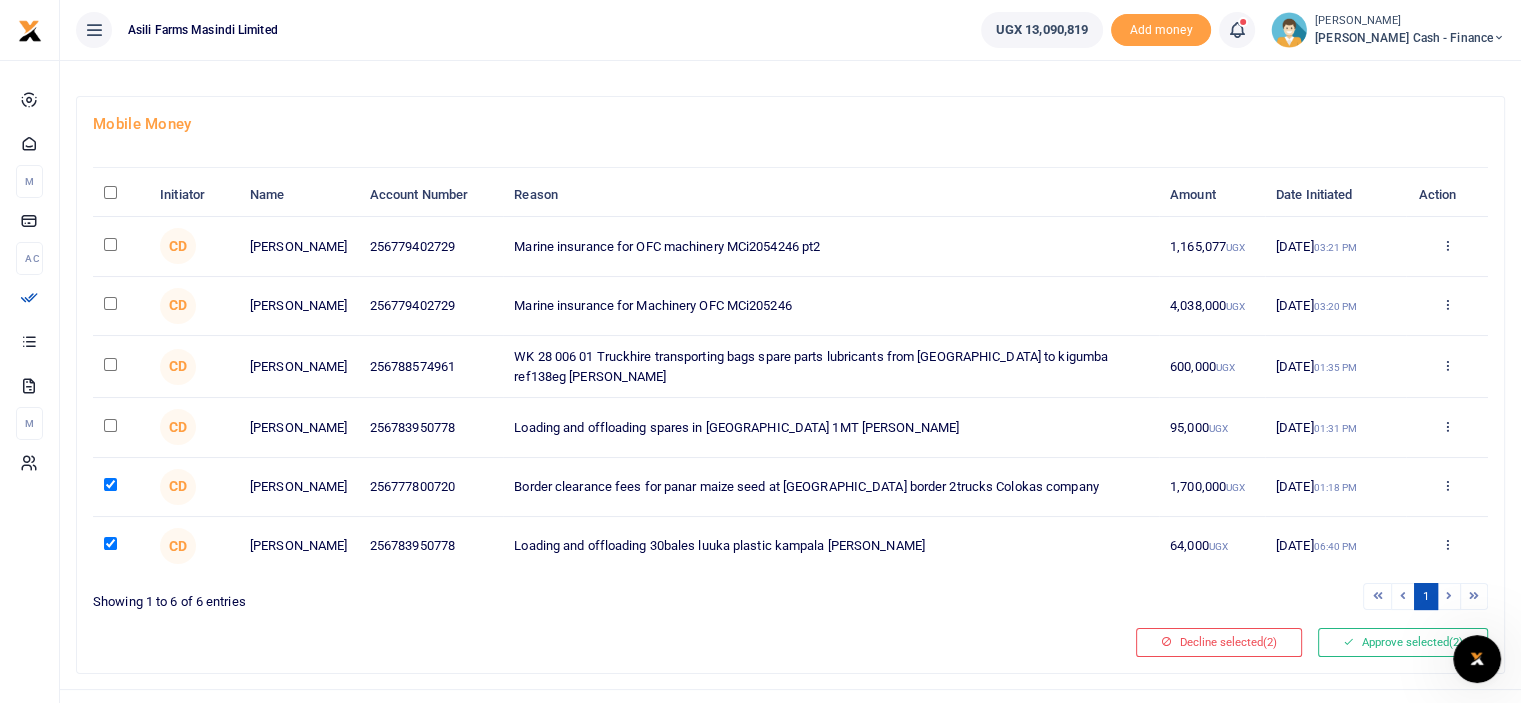 click at bounding box center (110, 425) 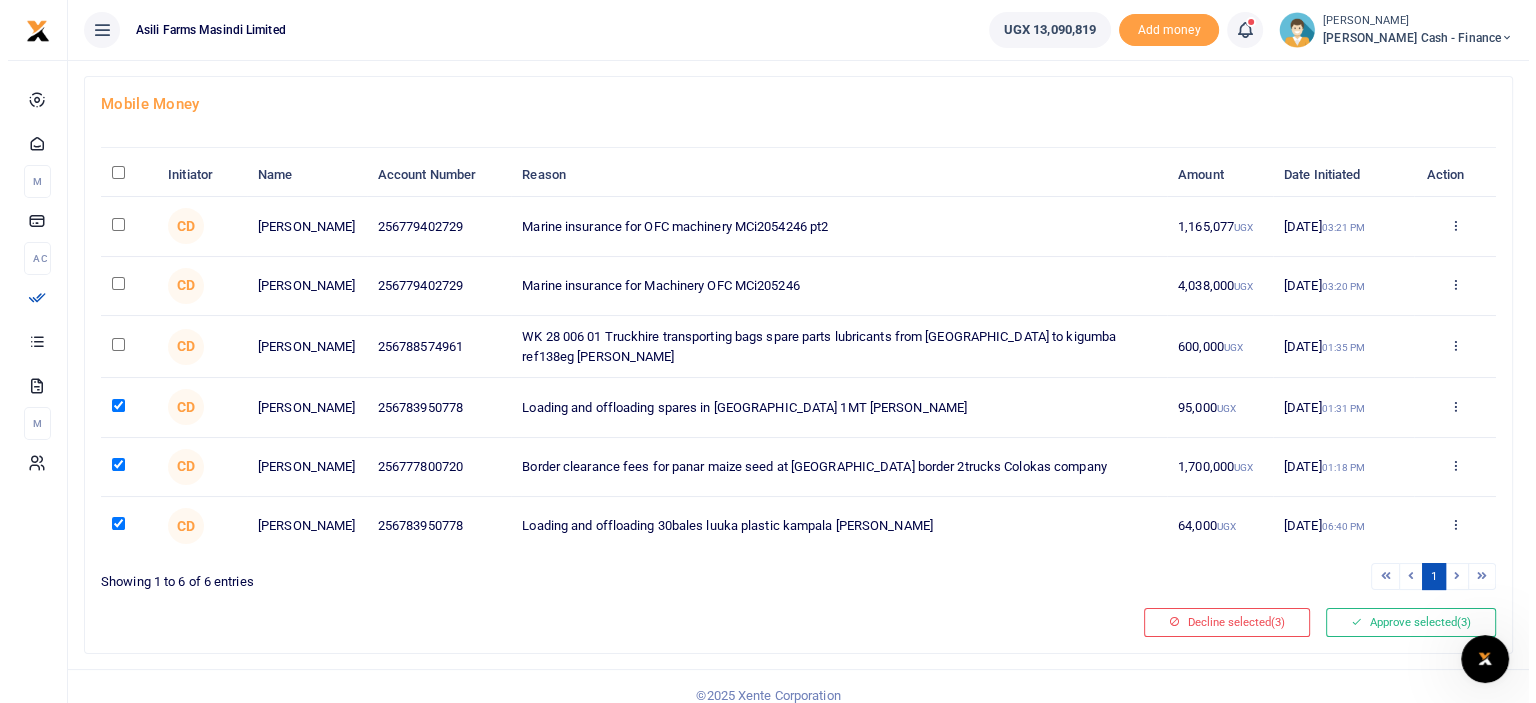 scroll, scrollTop: 112, scrollLeft: 0, axis: vertical 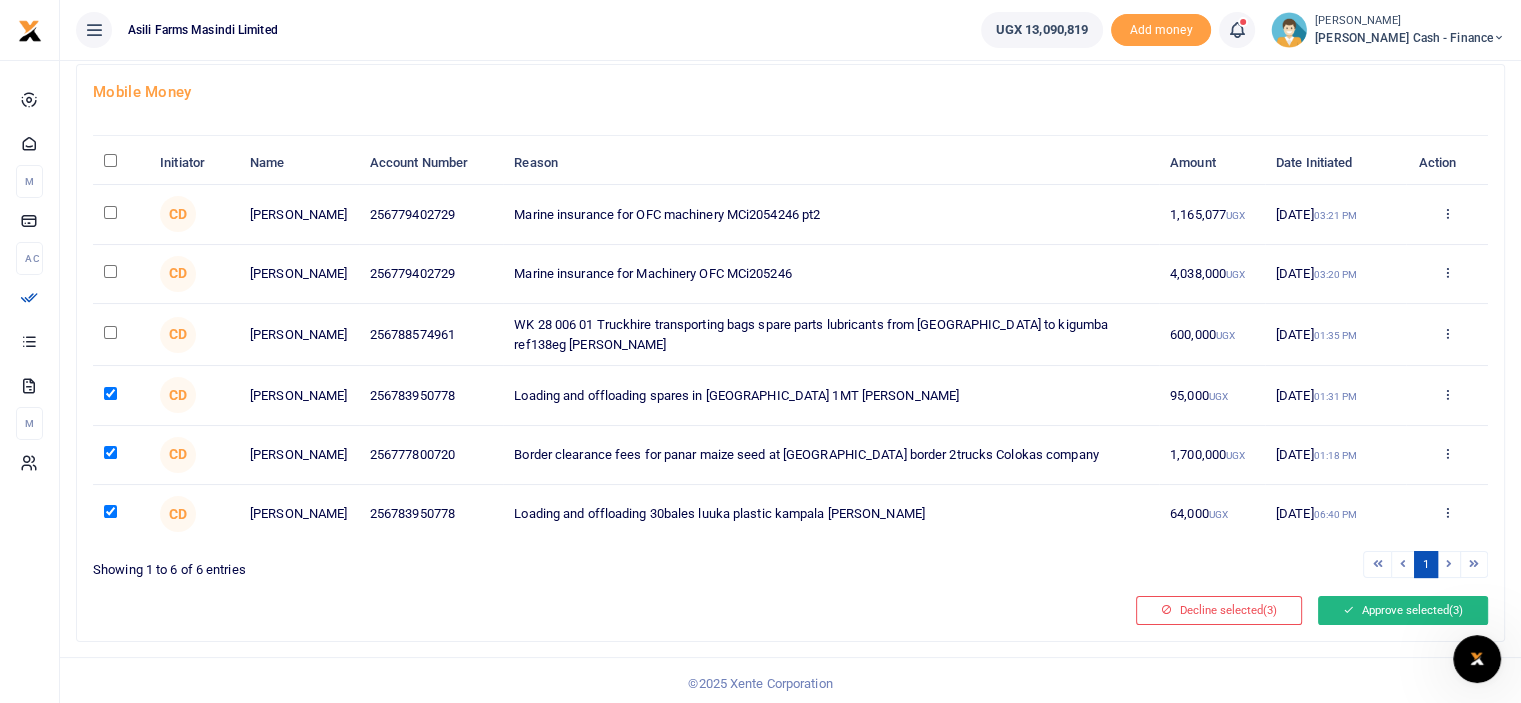 click on "Approve selected  (3)" at bounding box center (1403, 610) 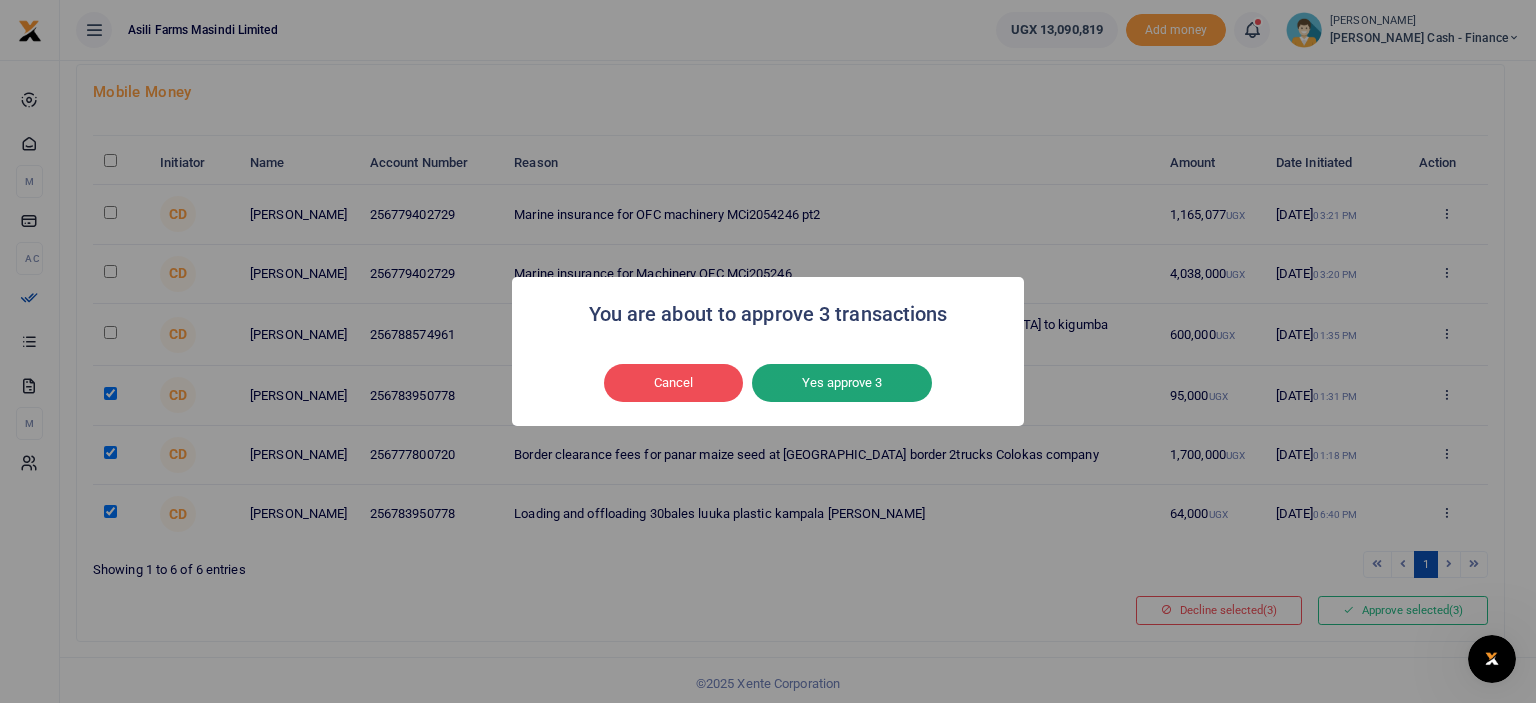 click on "Yes approve 3" at bounding box center [842, 383] 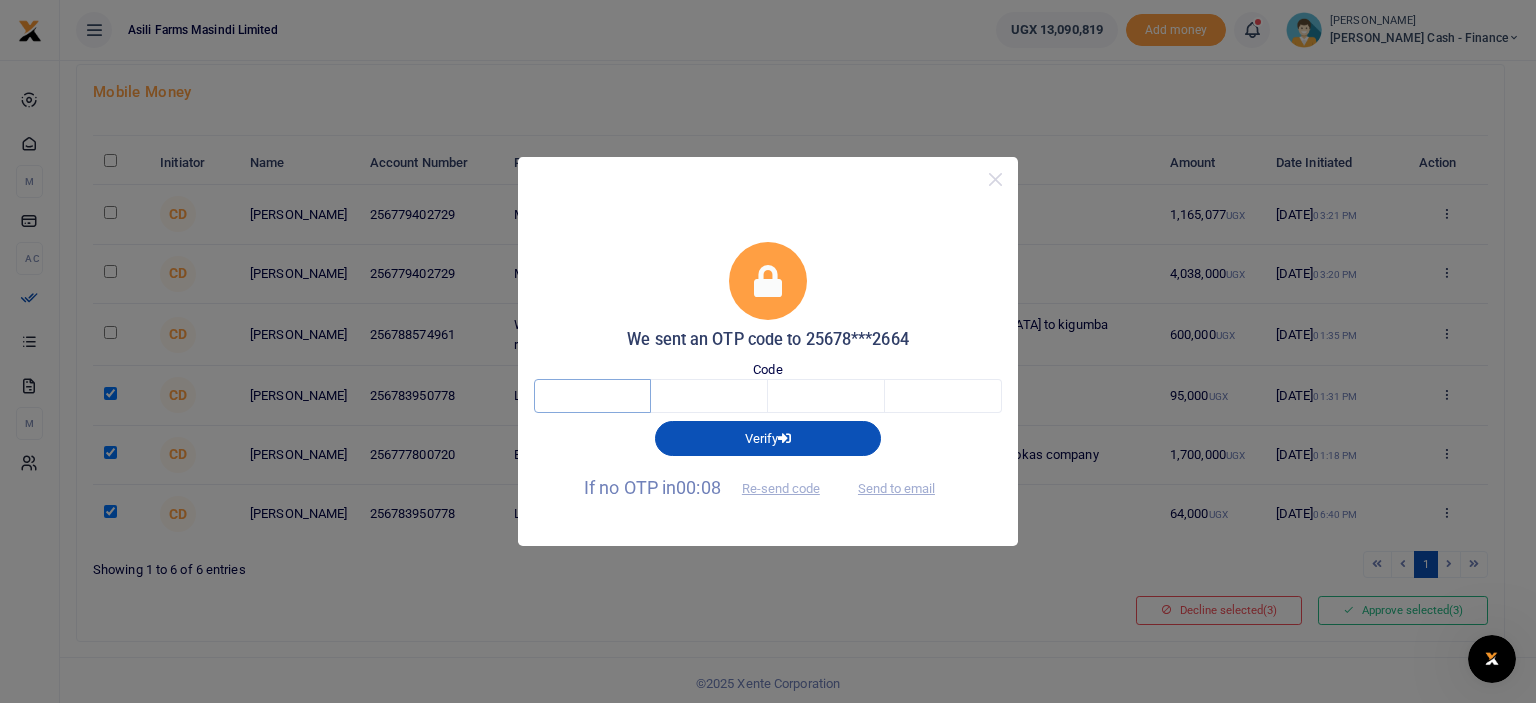 click at bounding box center [592, 396] 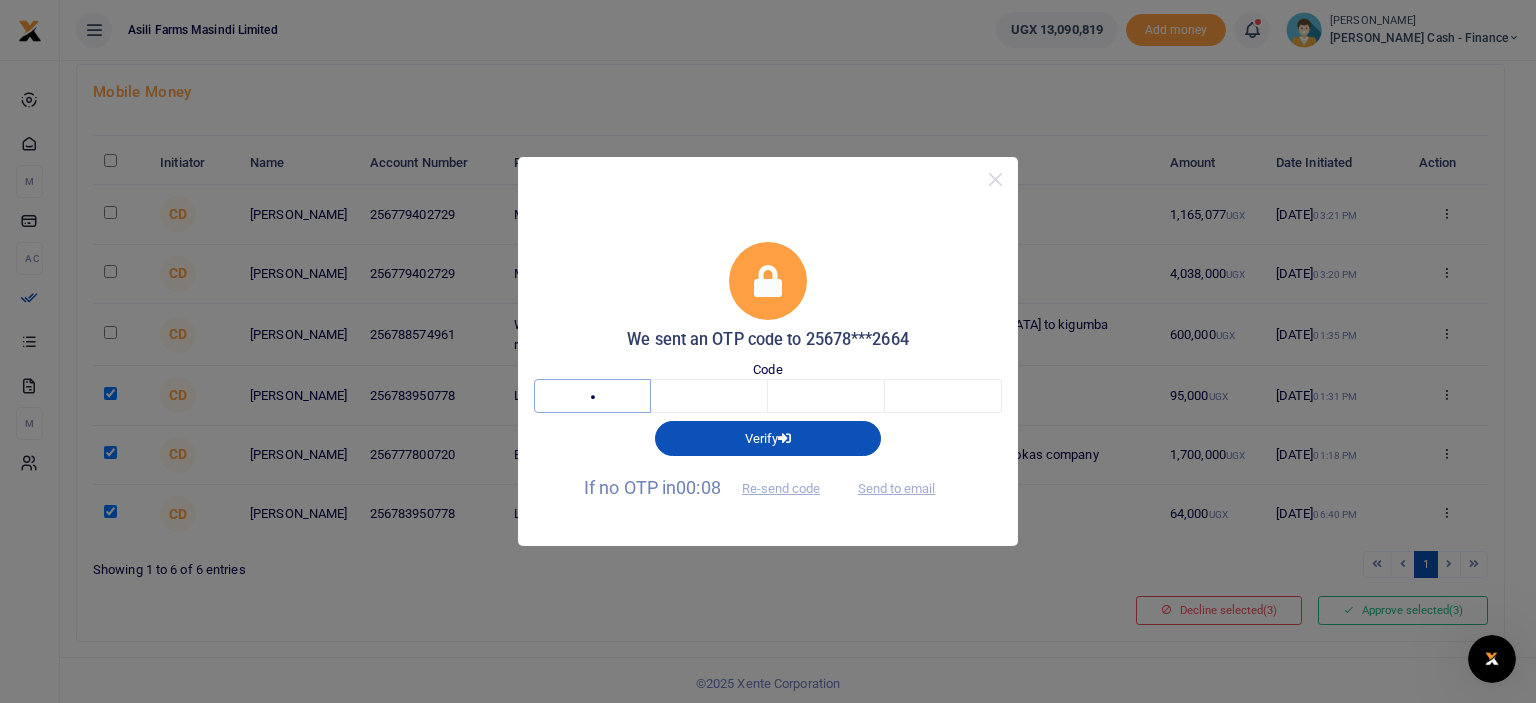 type on "7" 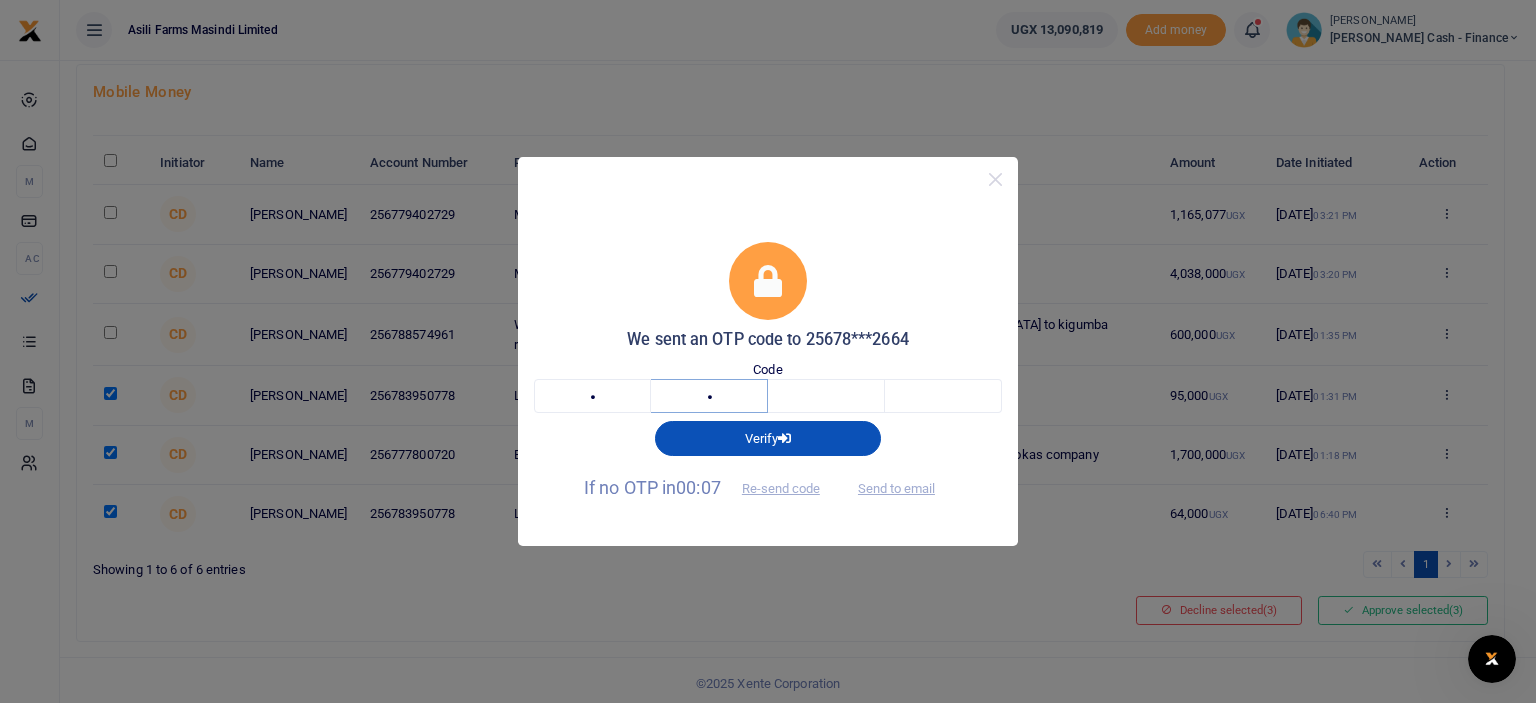 type on "0" 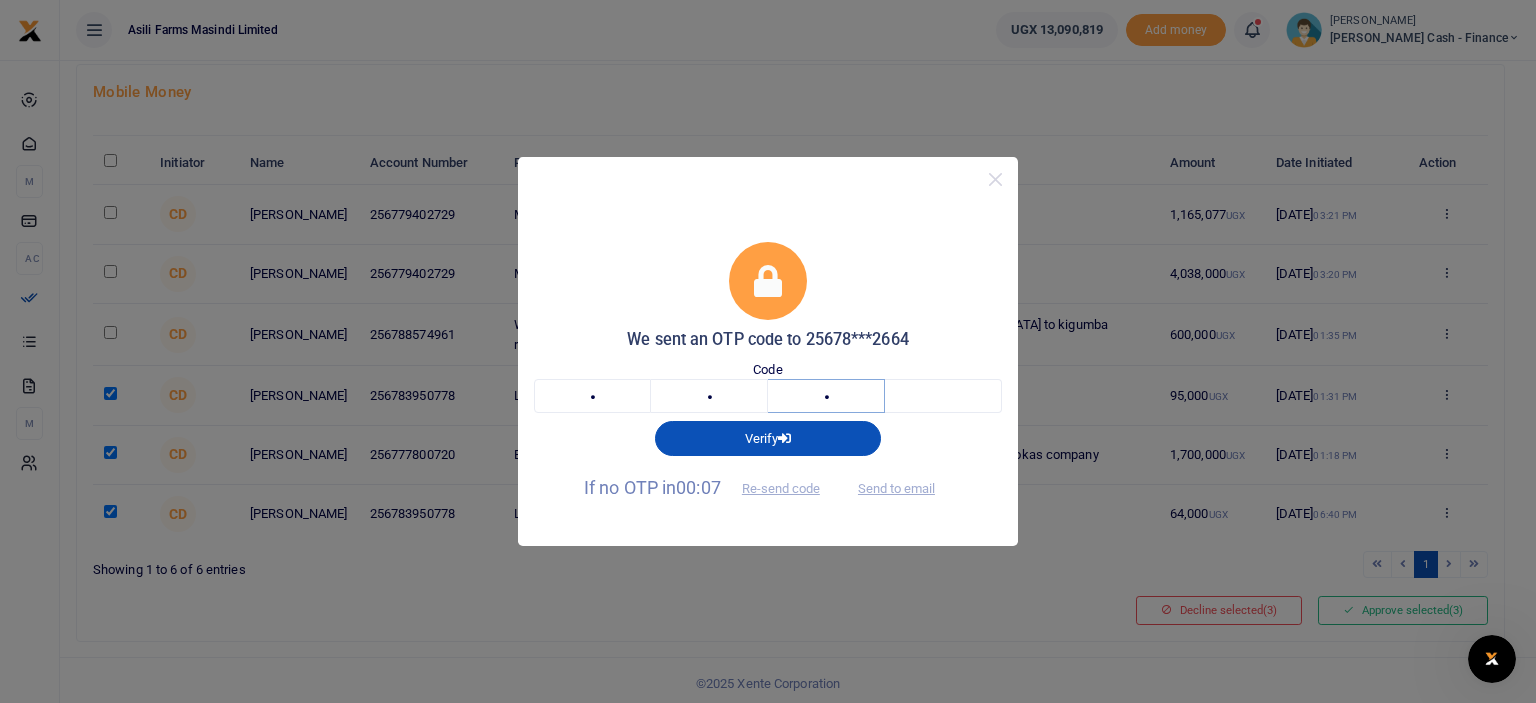 type on "3" 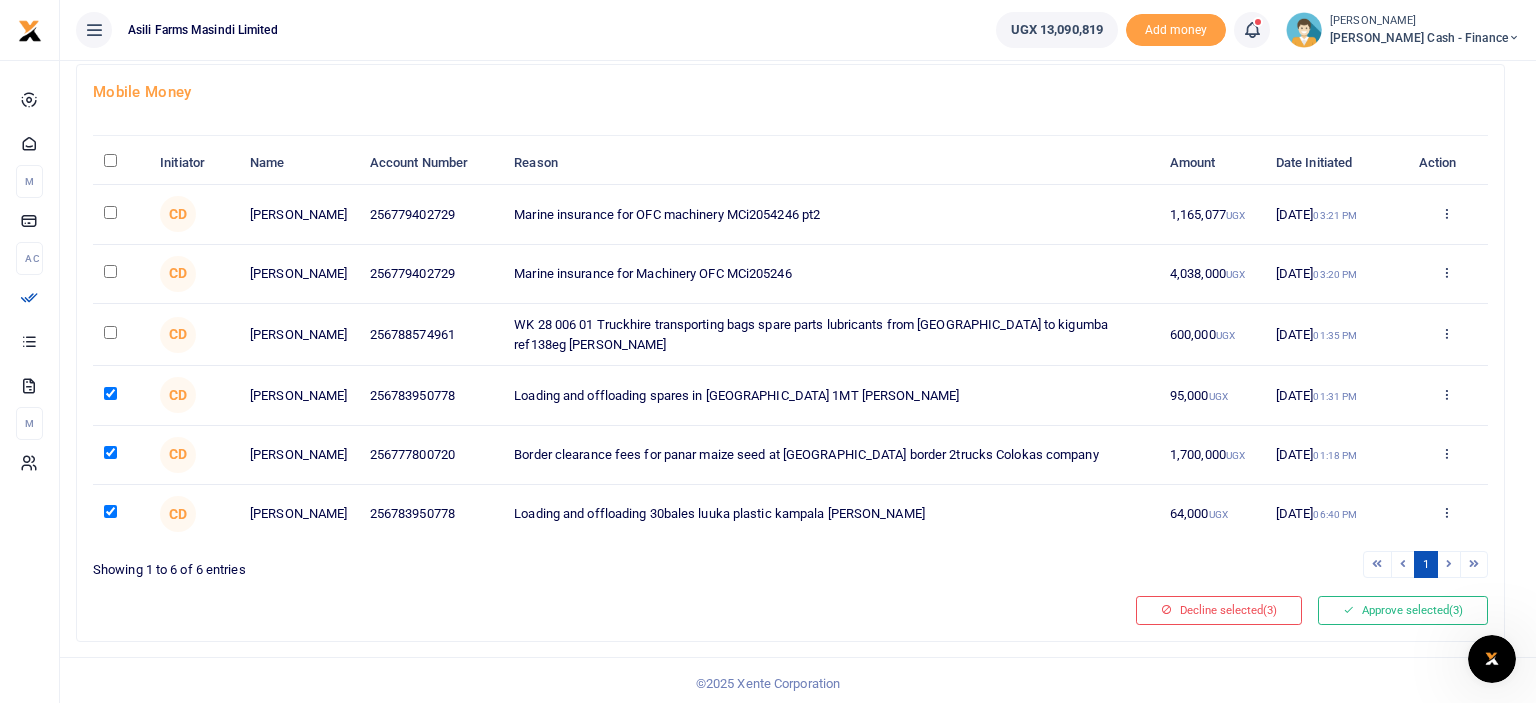type on "6" 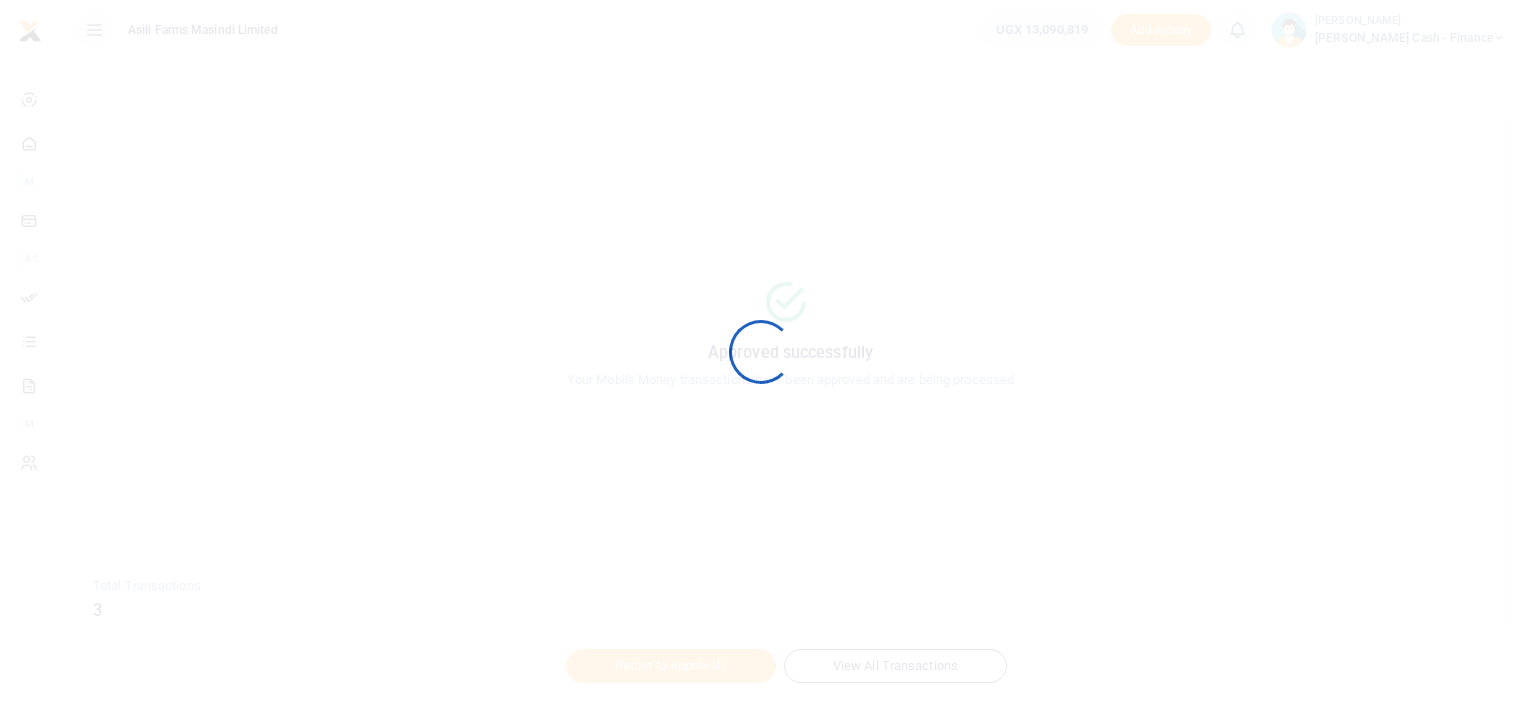 scroll, scrollTop: 0, scrollLeft: 0, axis: both 